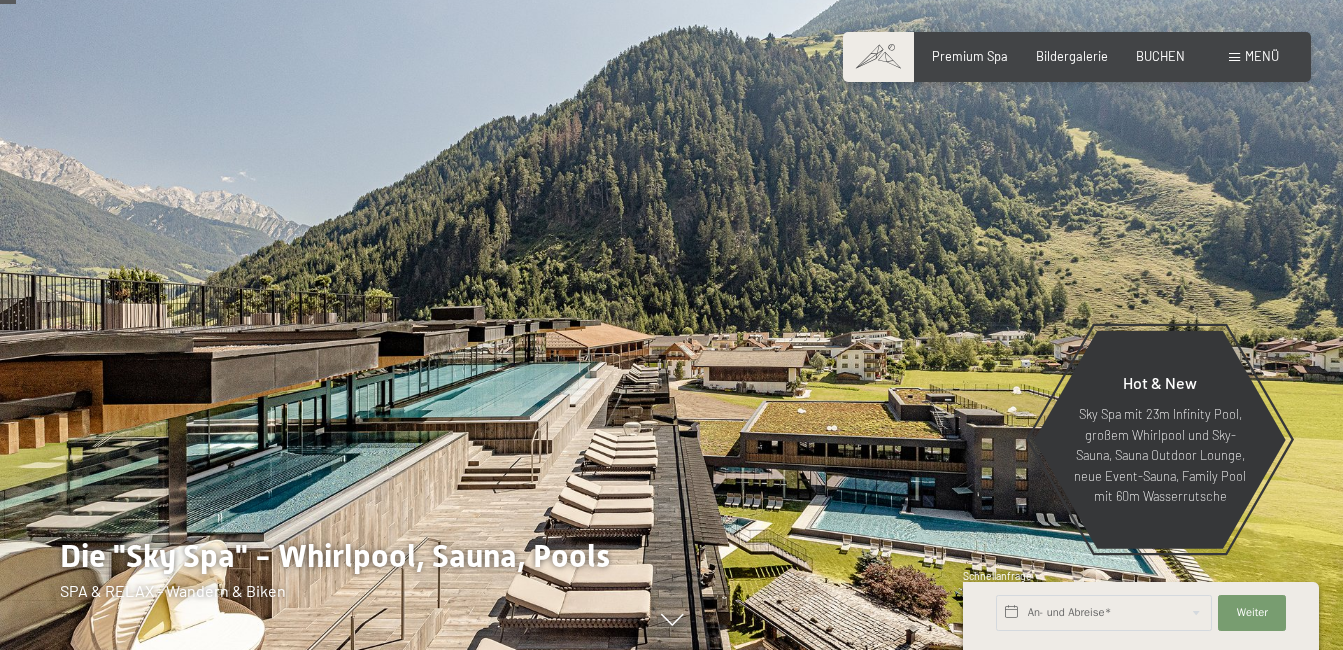 scroll, scrollTop: 100, scrollLeft: 0, axis: vertical 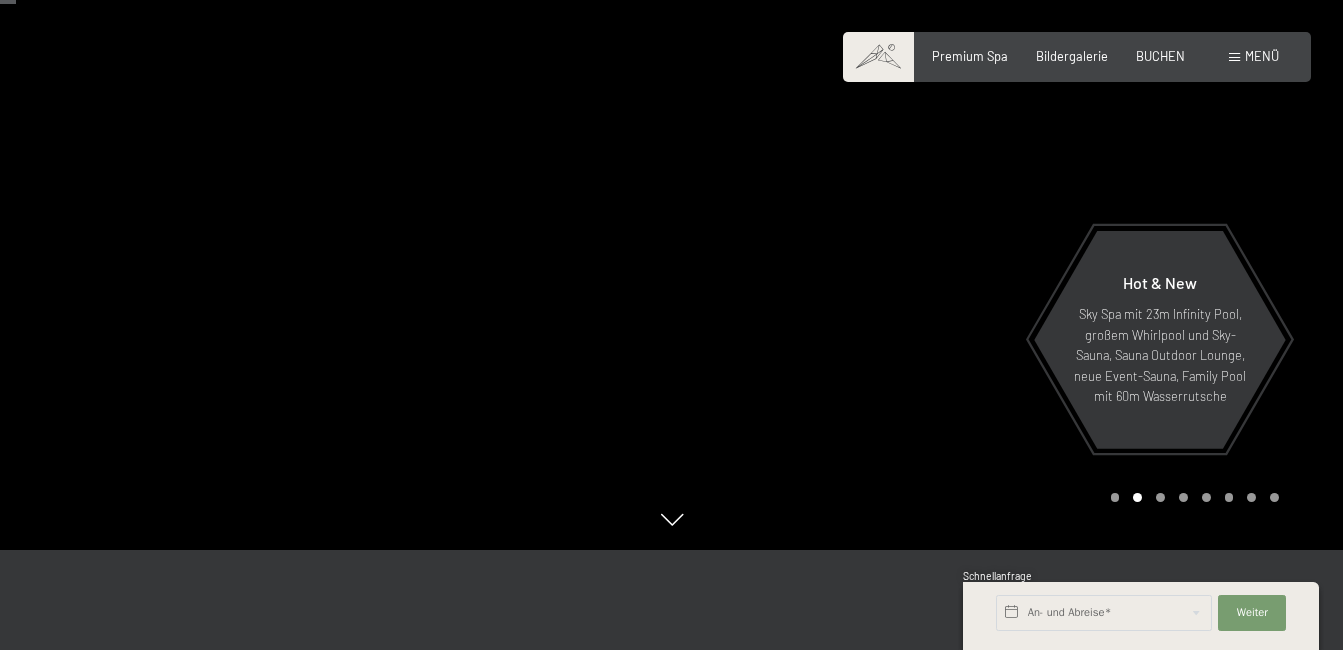 click at bounding box center (1008, 225) 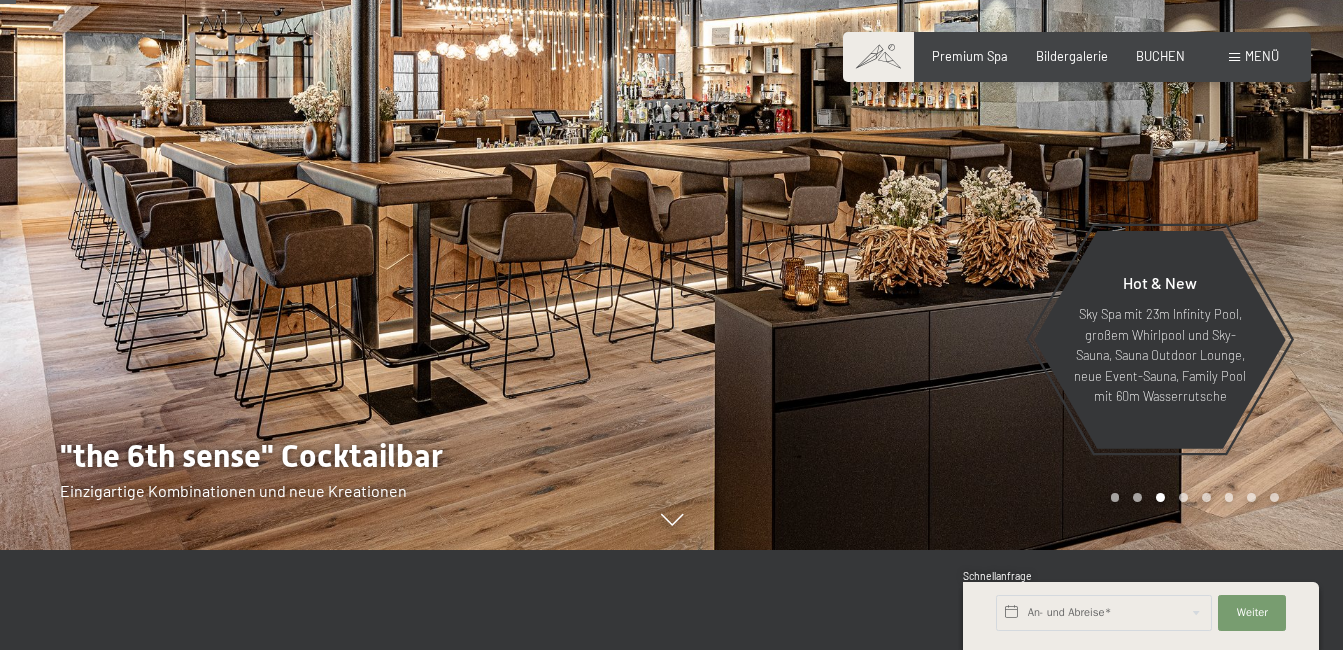 click at bounding box center [1008, 225] 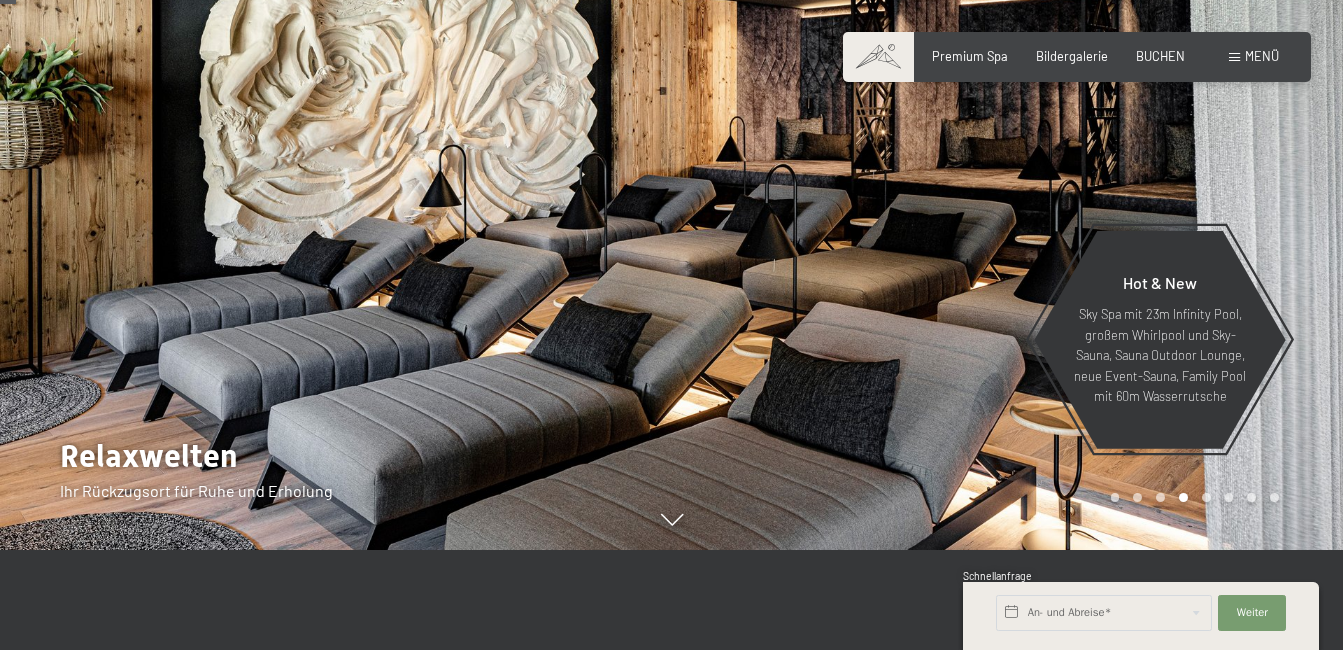 click at bounding box center [1008, 225] 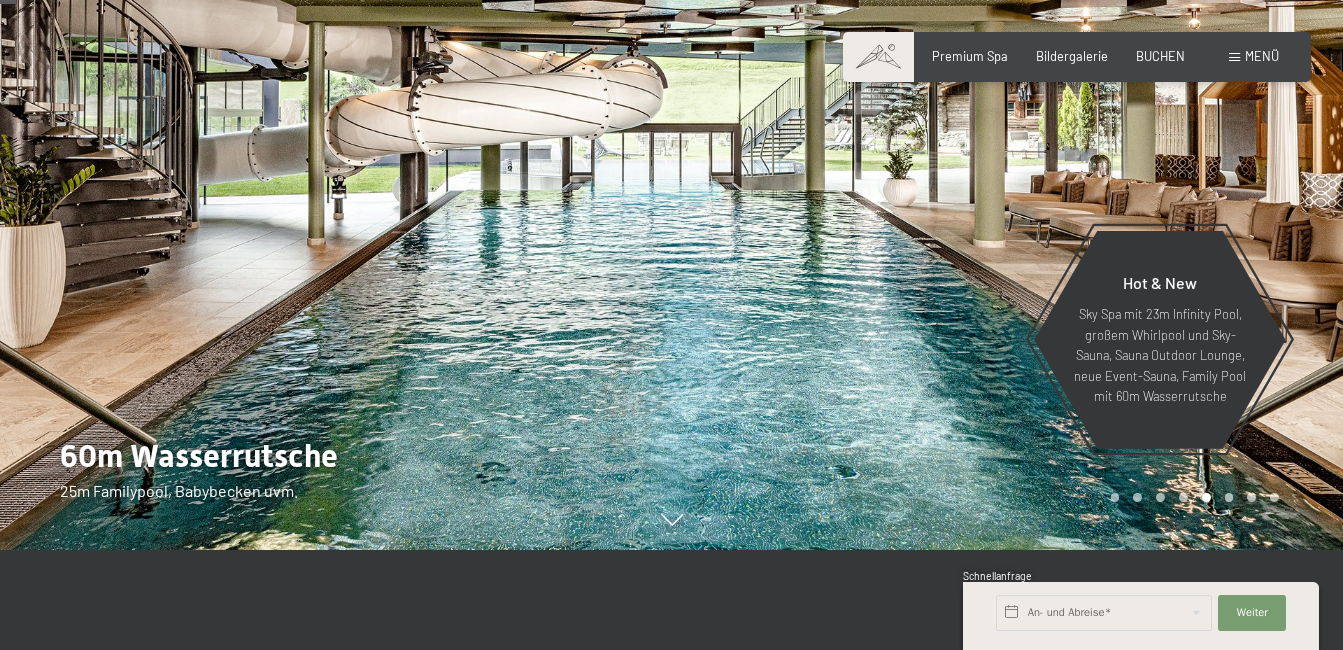click at bounding box center [1008, 225] 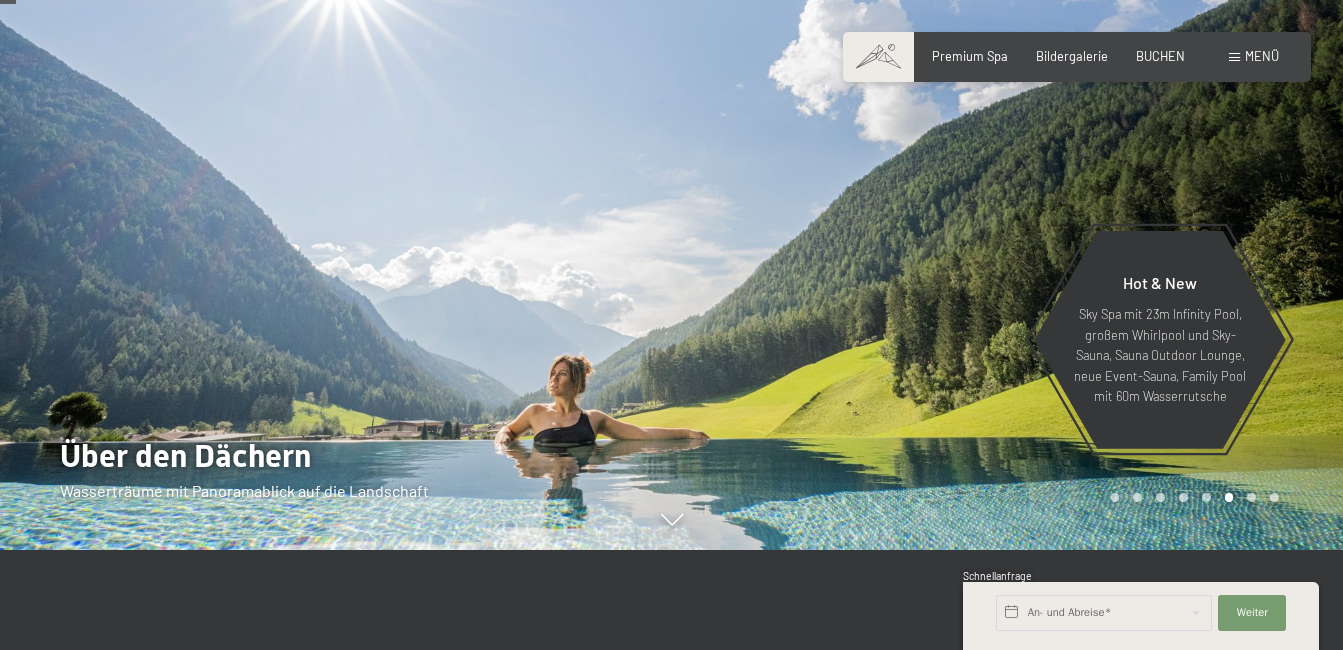 click at bounding box center (1008, 225) 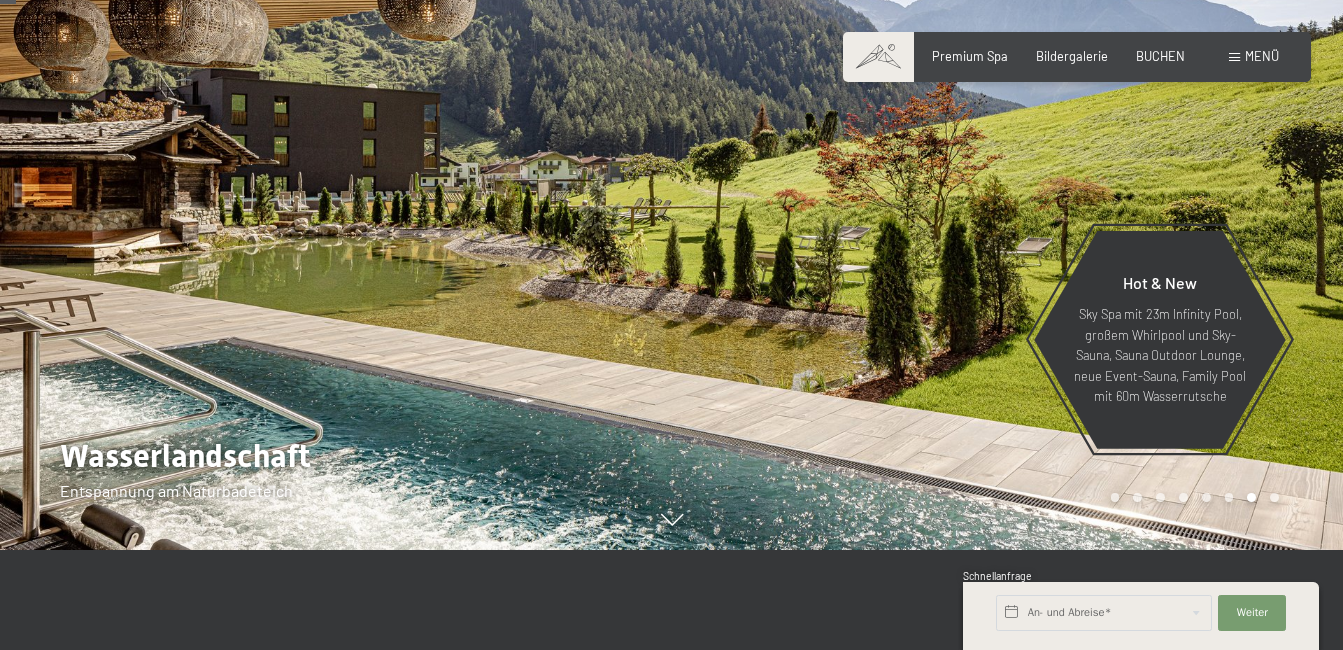 click at bounding box center [1008, 225] 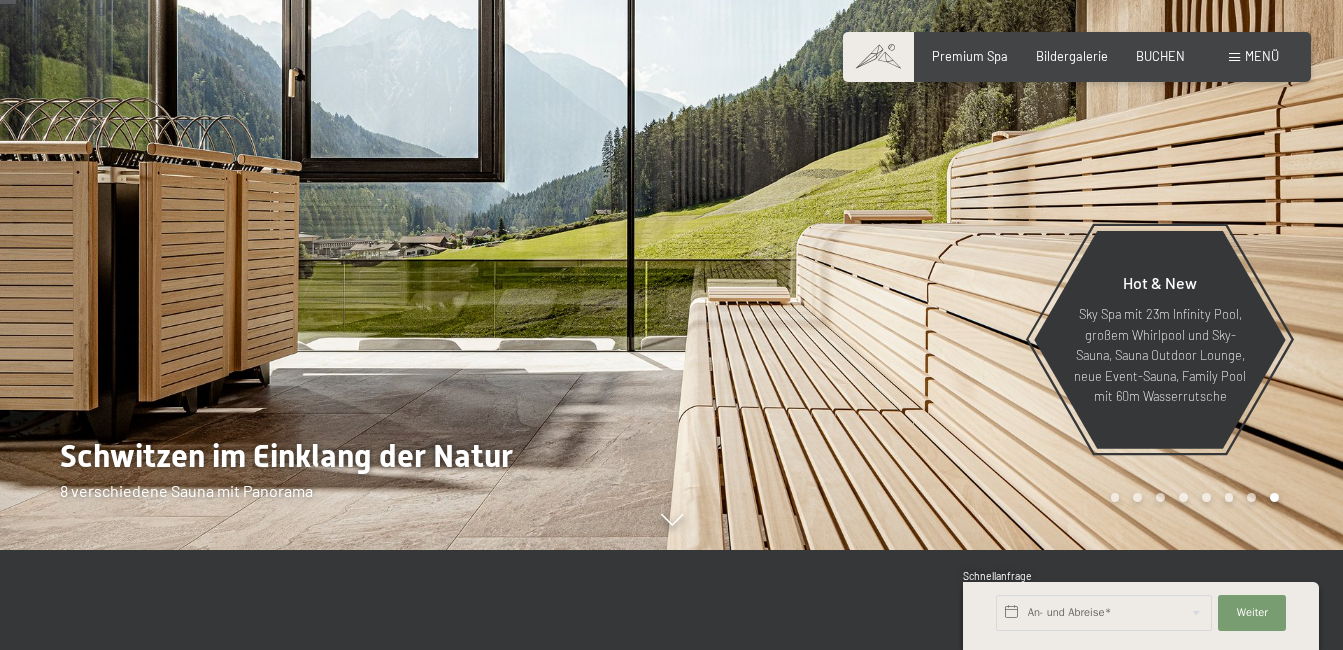 click at bounding box center (1008, 225) 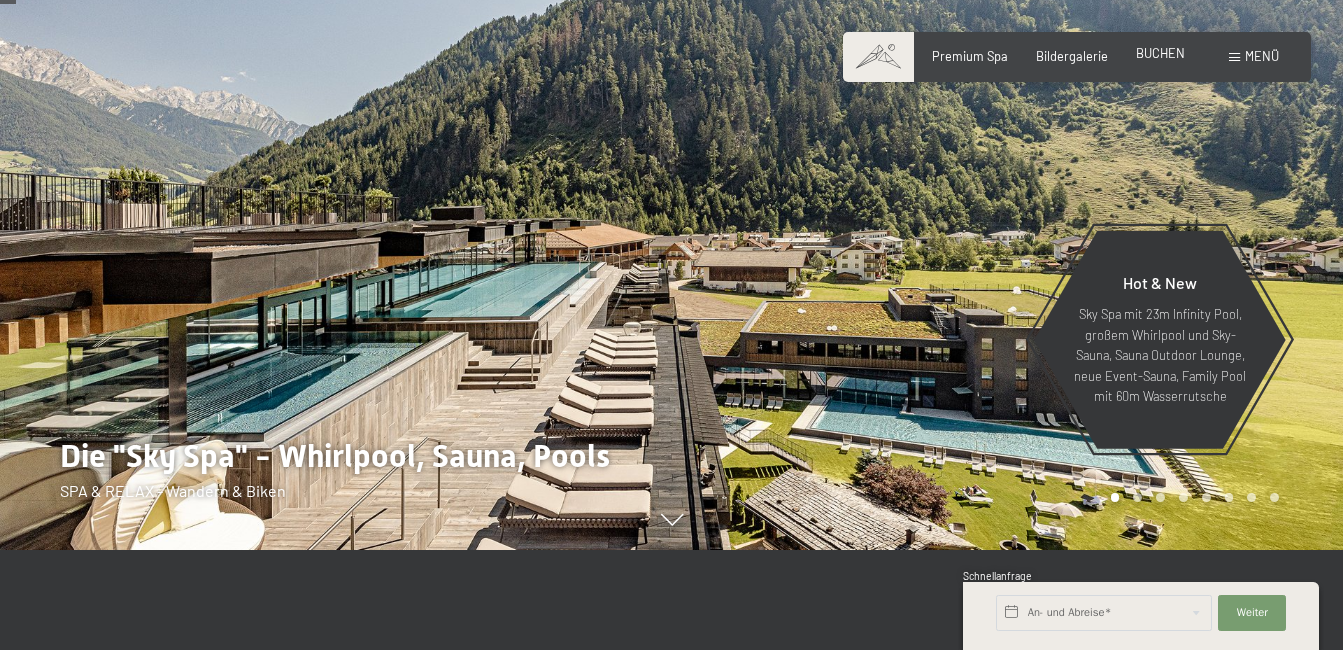click on "BUCHEN" at bounding box center (1160, 53) 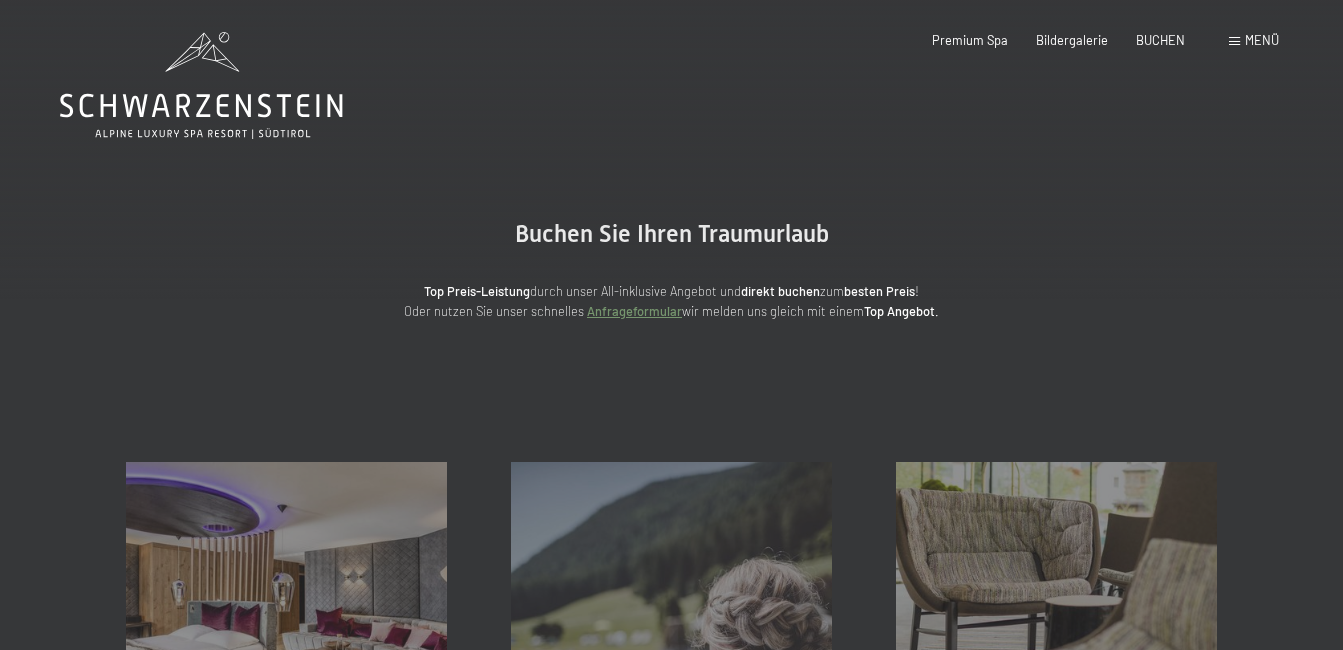 scroll, scrollTop: 0, scrollLeft: 0, axis: both 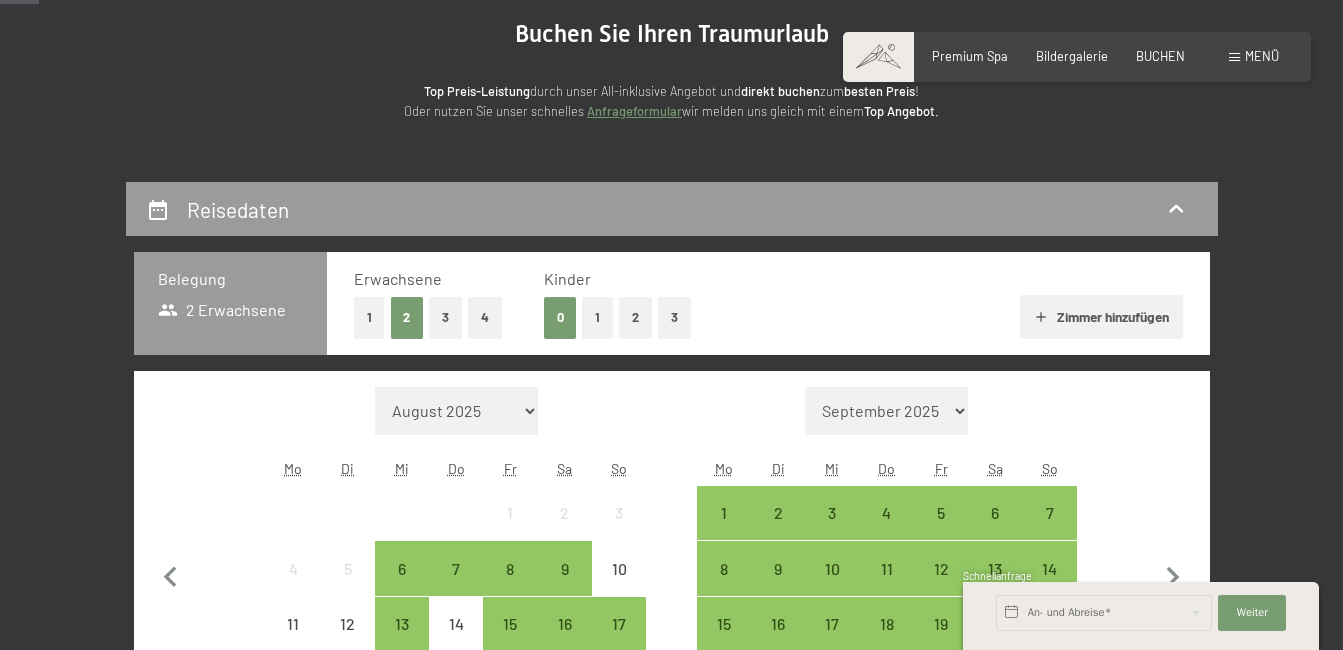 click on "Menü" at bounding box center (1262, 56) 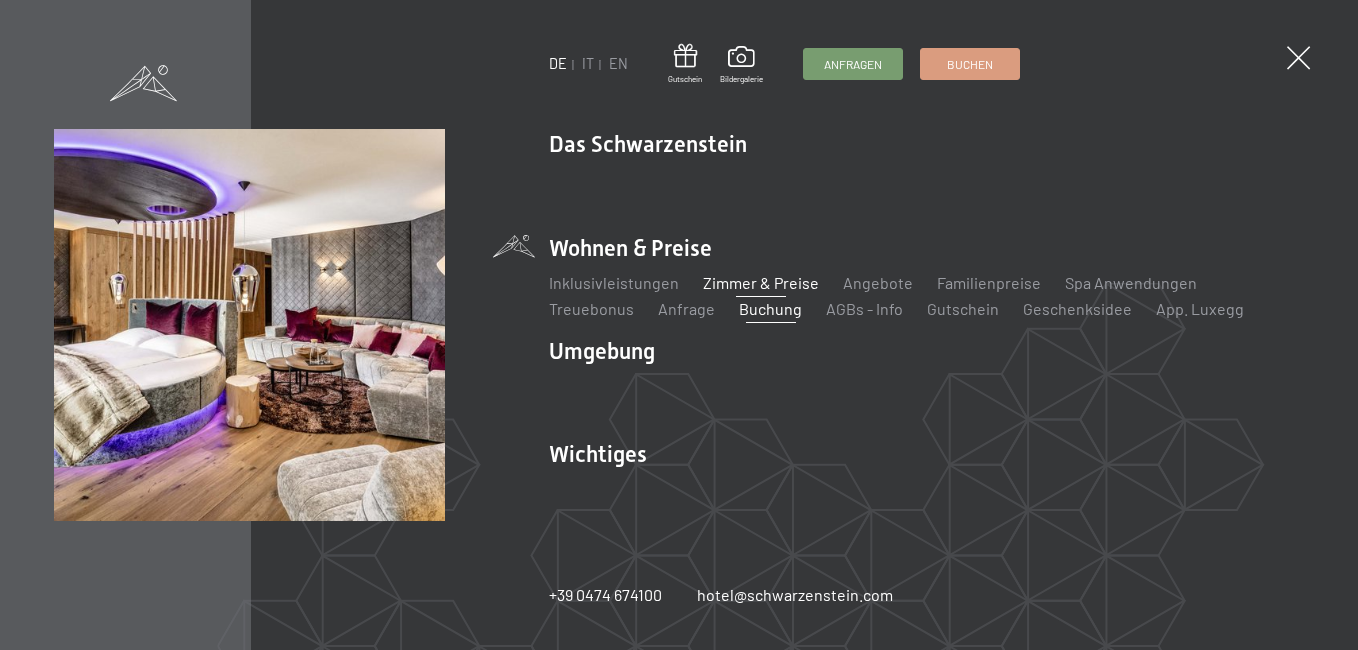 click on "Zimmer & Preise" at bounding box center [761, 282] 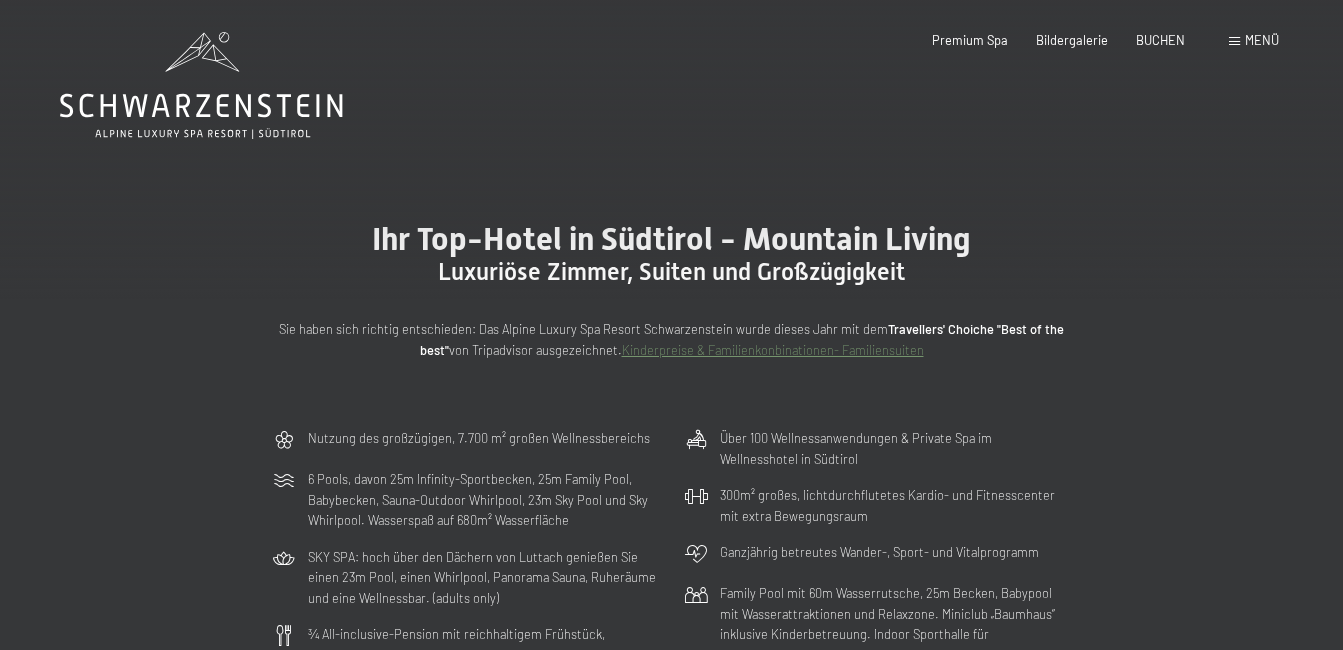scroll, scrollTop: 0, scrollLeft: 0, axis: both 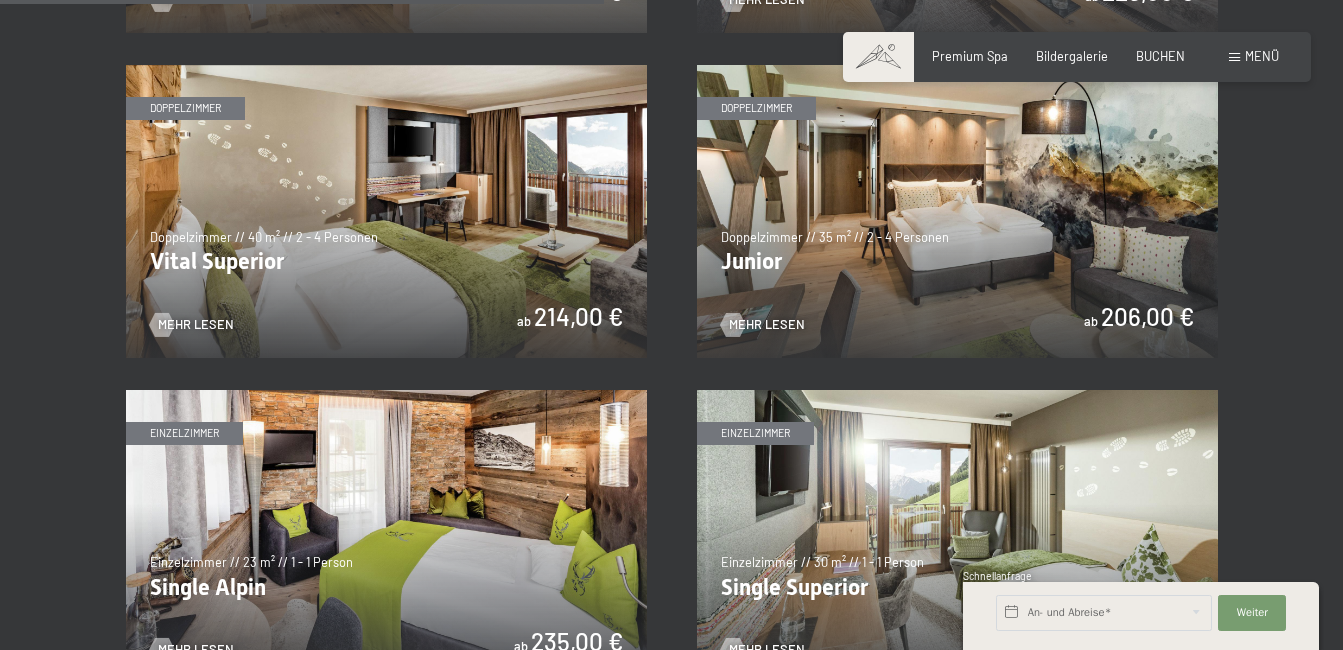 click at bounding box center [957, 211] 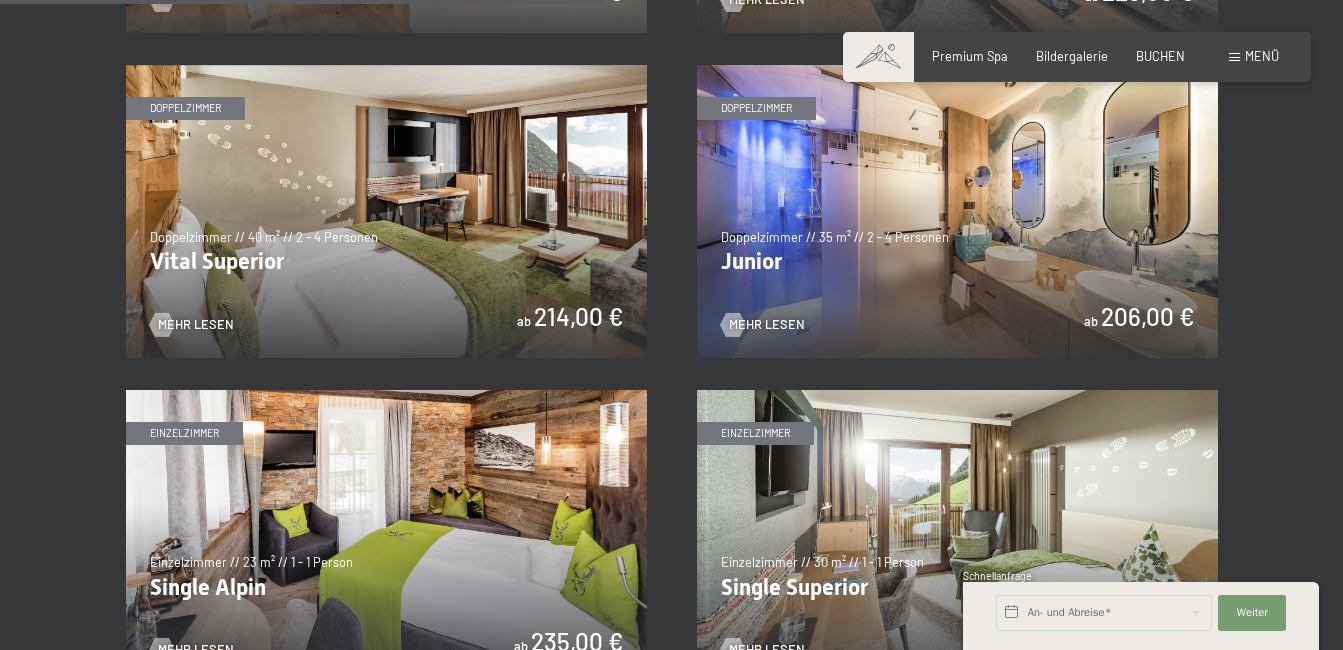click at bounding box center [957, 211] 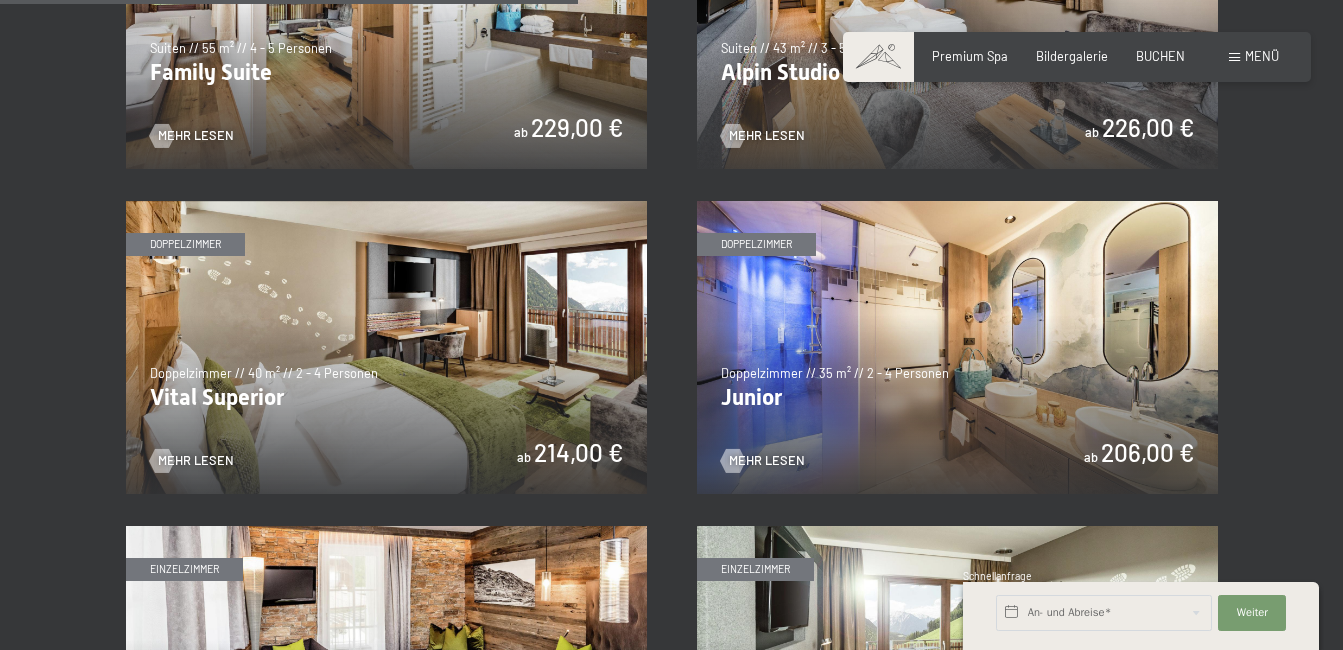 scroll, scrollTop: 2200, scrollLeft: 0, axis: vertical 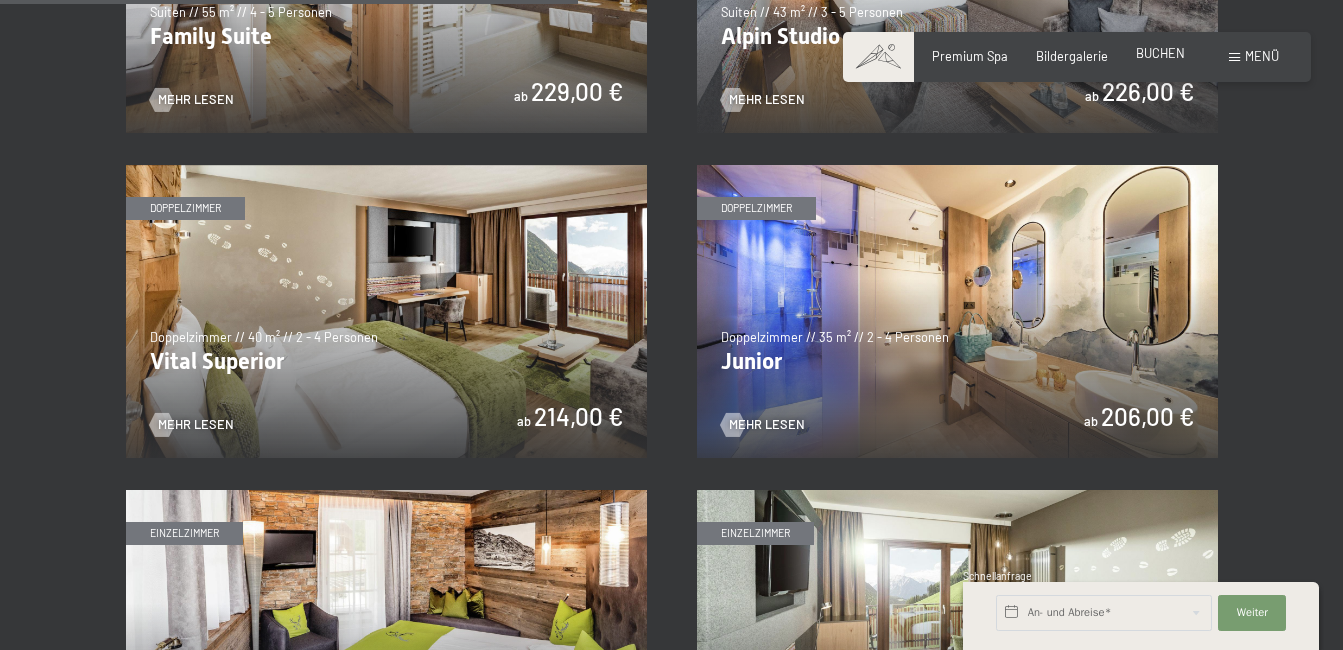 click on "BUCHEN" at bounding box center [1160, 53] 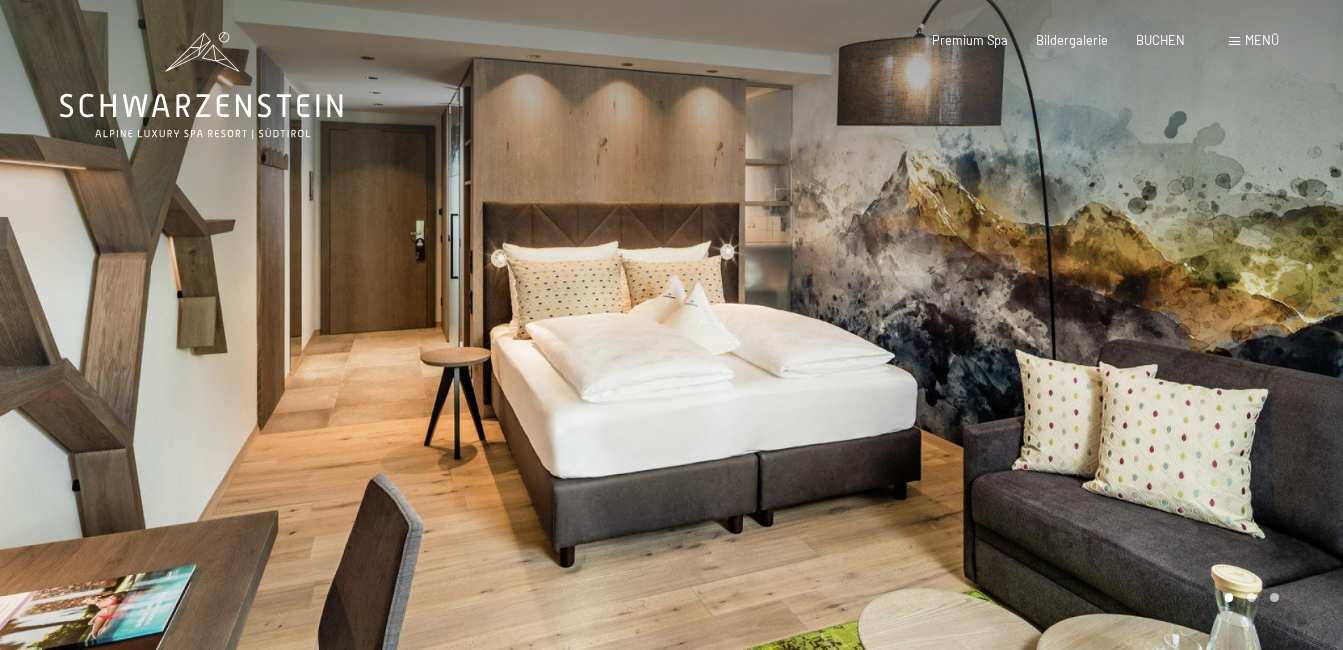 scroll, scrollTop: 0, scrollLeft: 0, axis: both 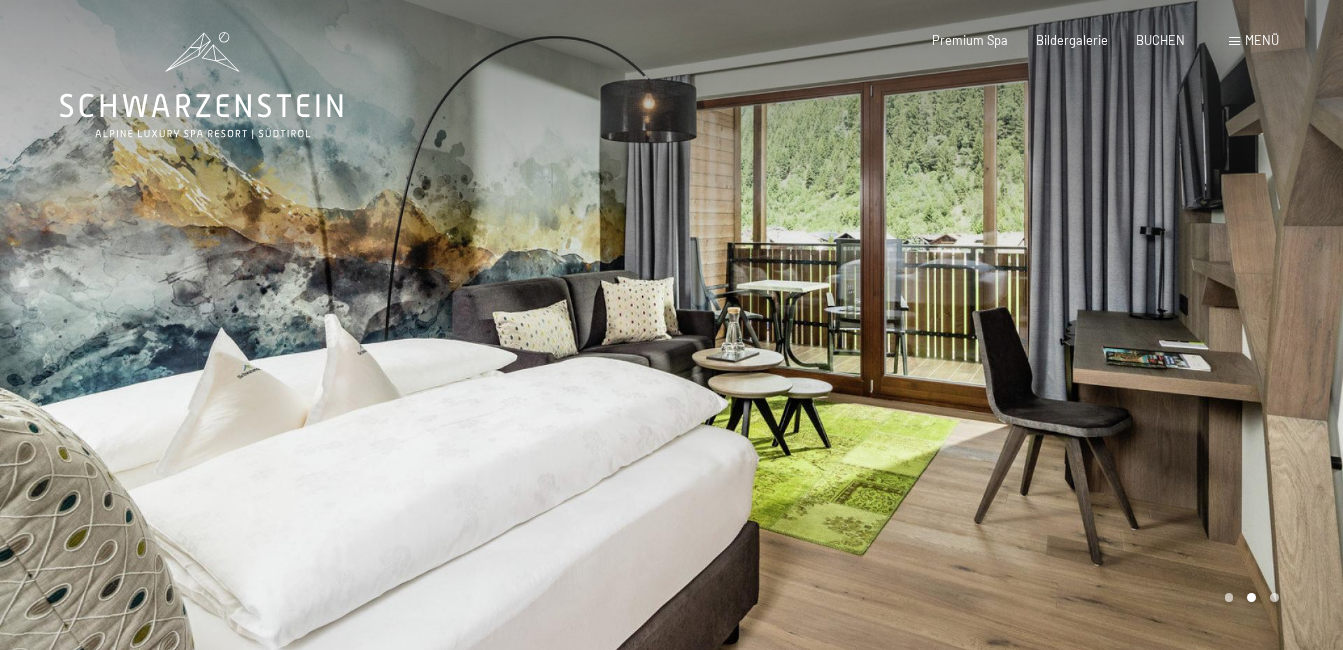 click at bounding box center (1008, 325) 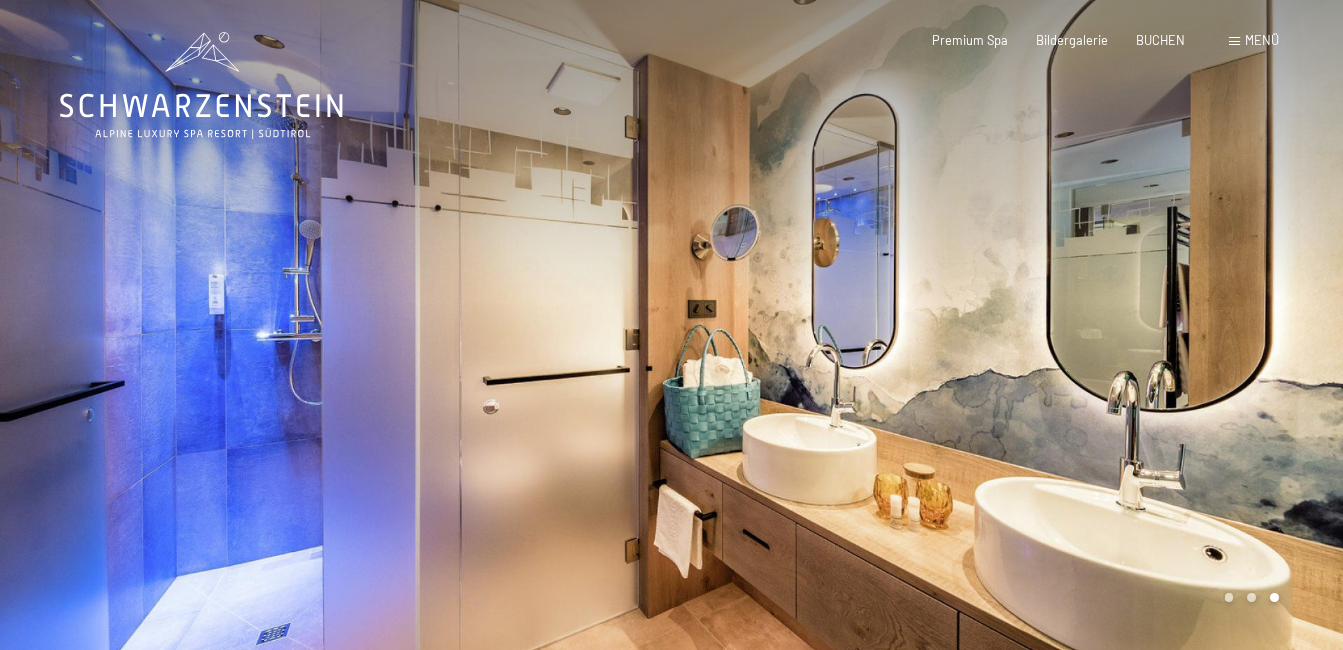 click at bounding box center (1008, 325) 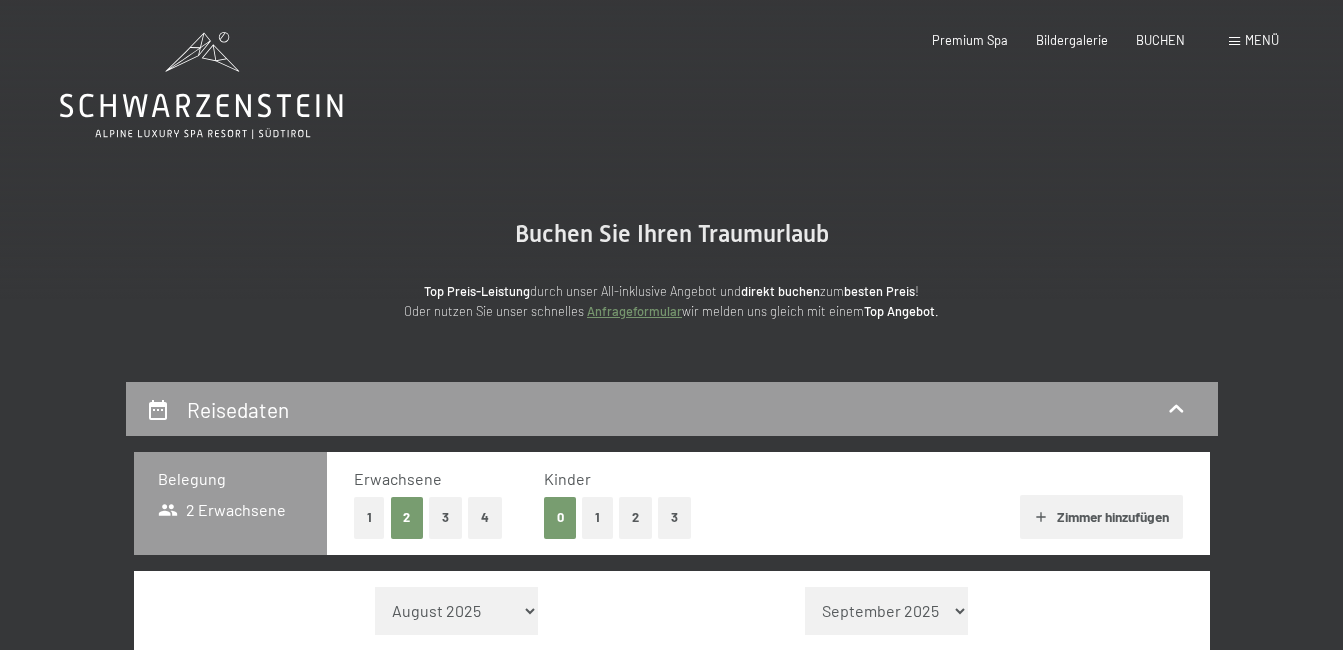 scroll, scrollTop: 0, scrollLeft: 0, axis: both 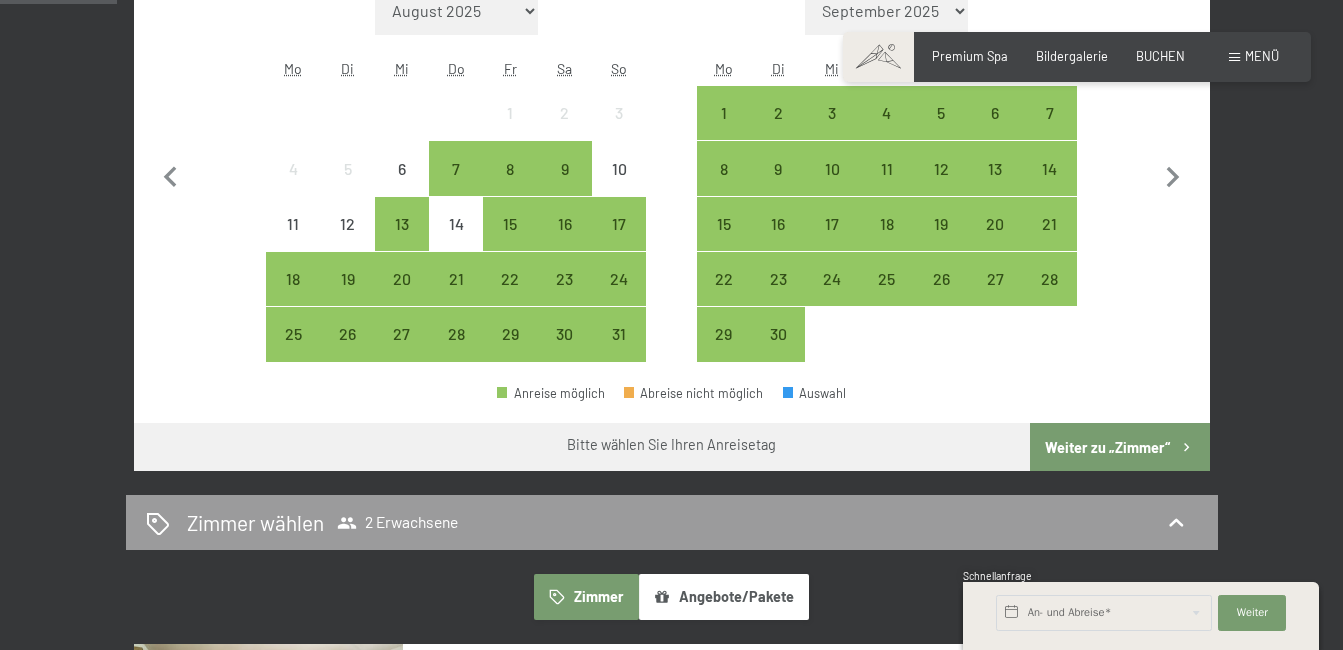 click on "Angebote/Pakete" at bounding box center (724, 597) 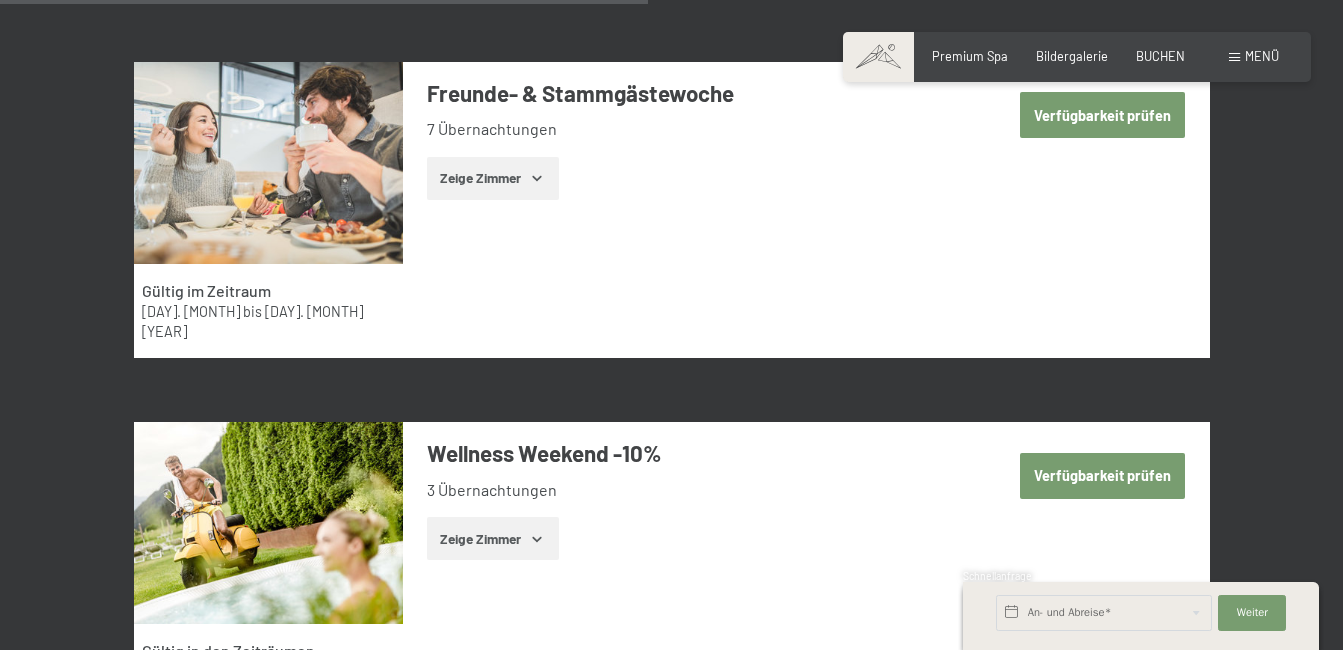 scroll, scrollTop: 3400, scrollLeft: 0, axis: vertical 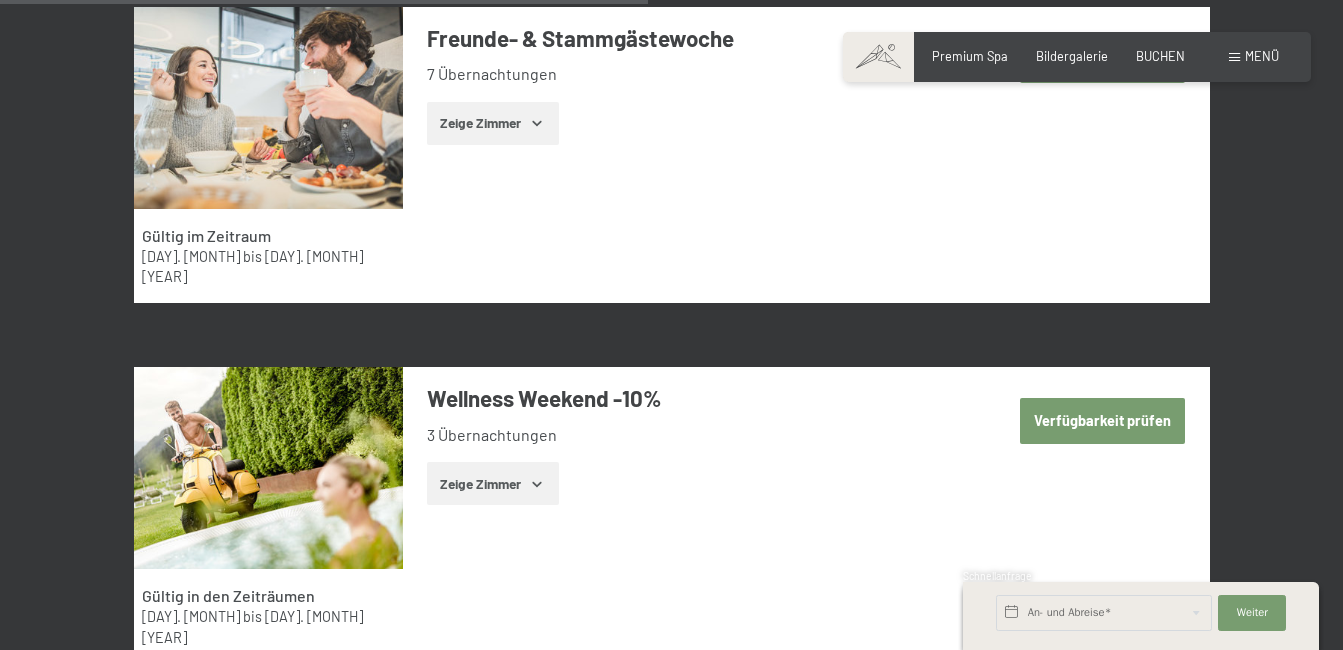 click on "Zeige Zimmer" at bounding box center (493, 484) 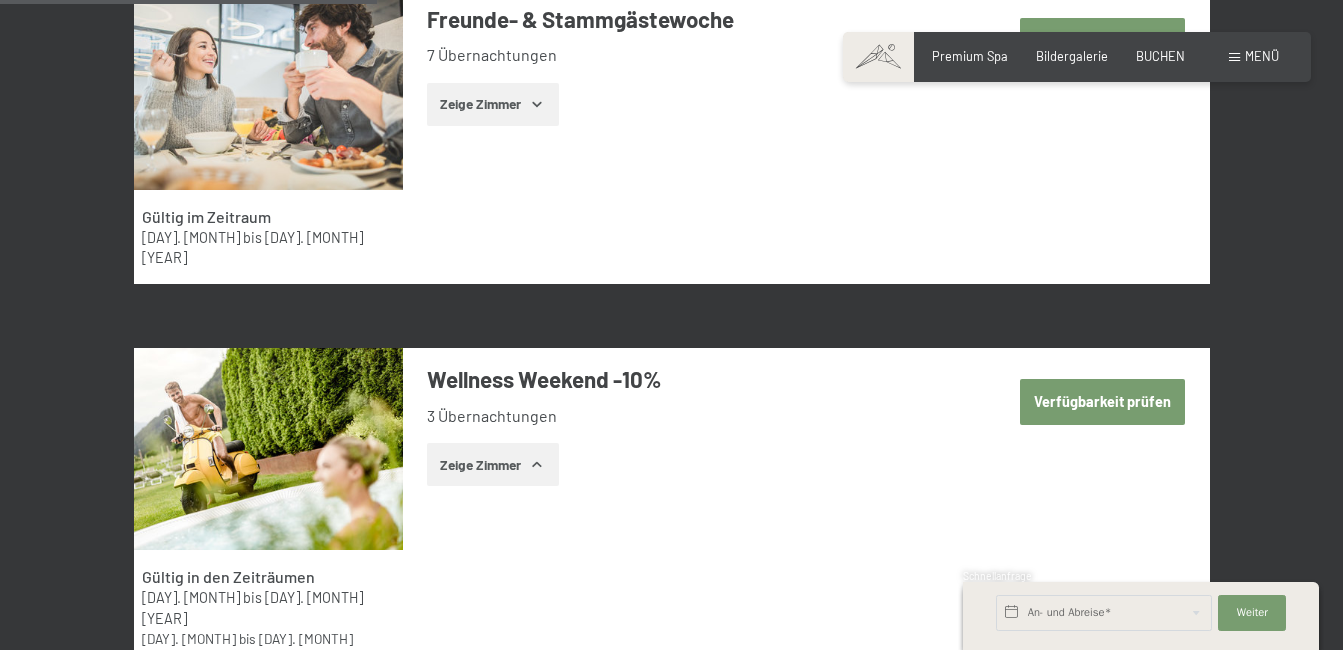 scroll, scrollTop: 3400, scrollLeft: 0, axis: vertical 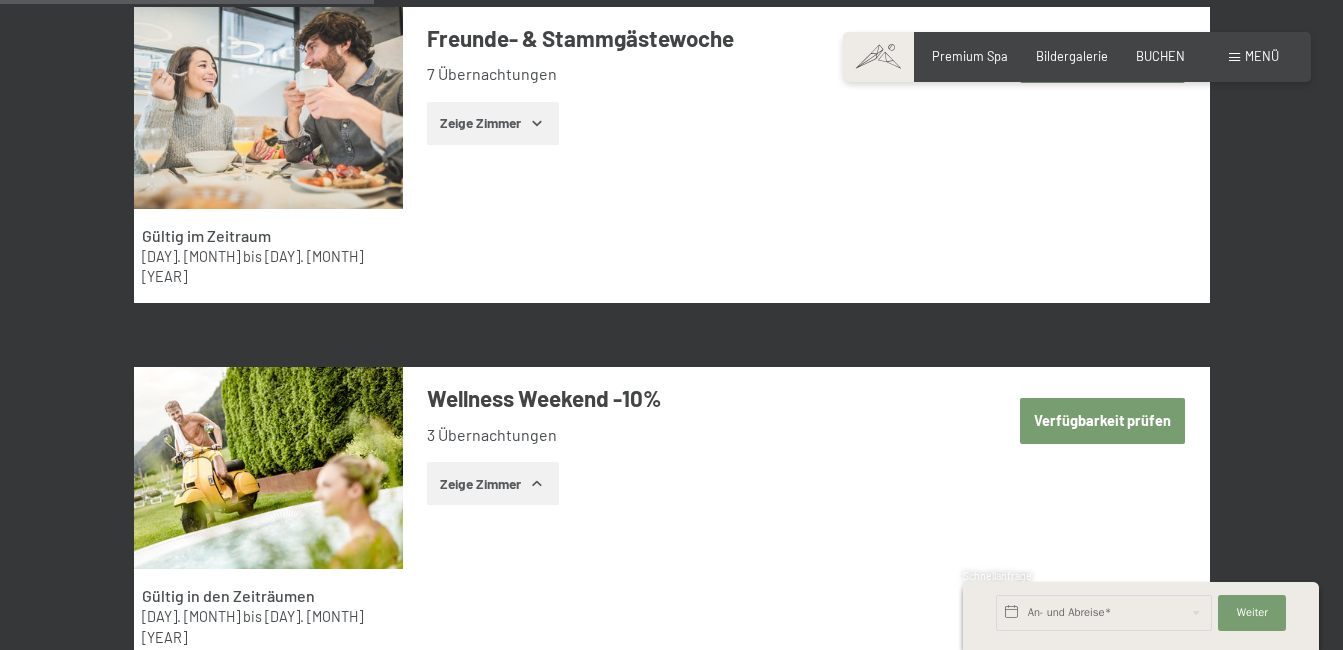 click 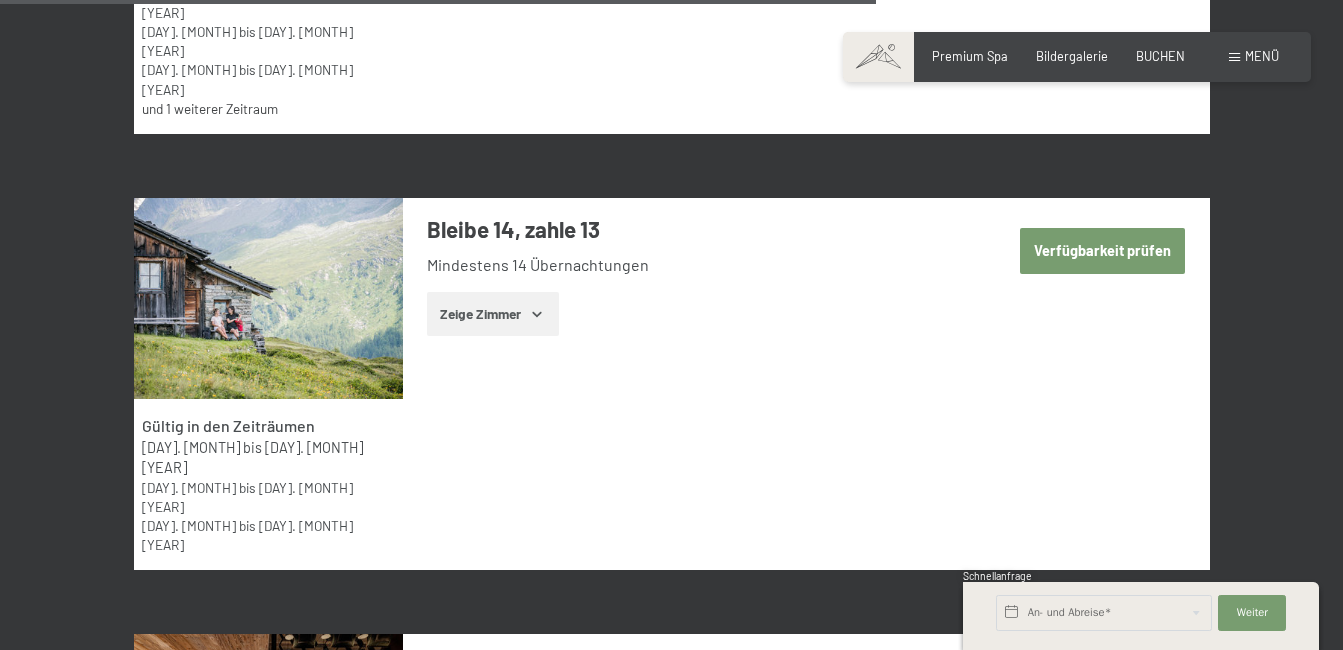 scroll, scrollTop: 4600, scrollLeft: 0, axis: vertical 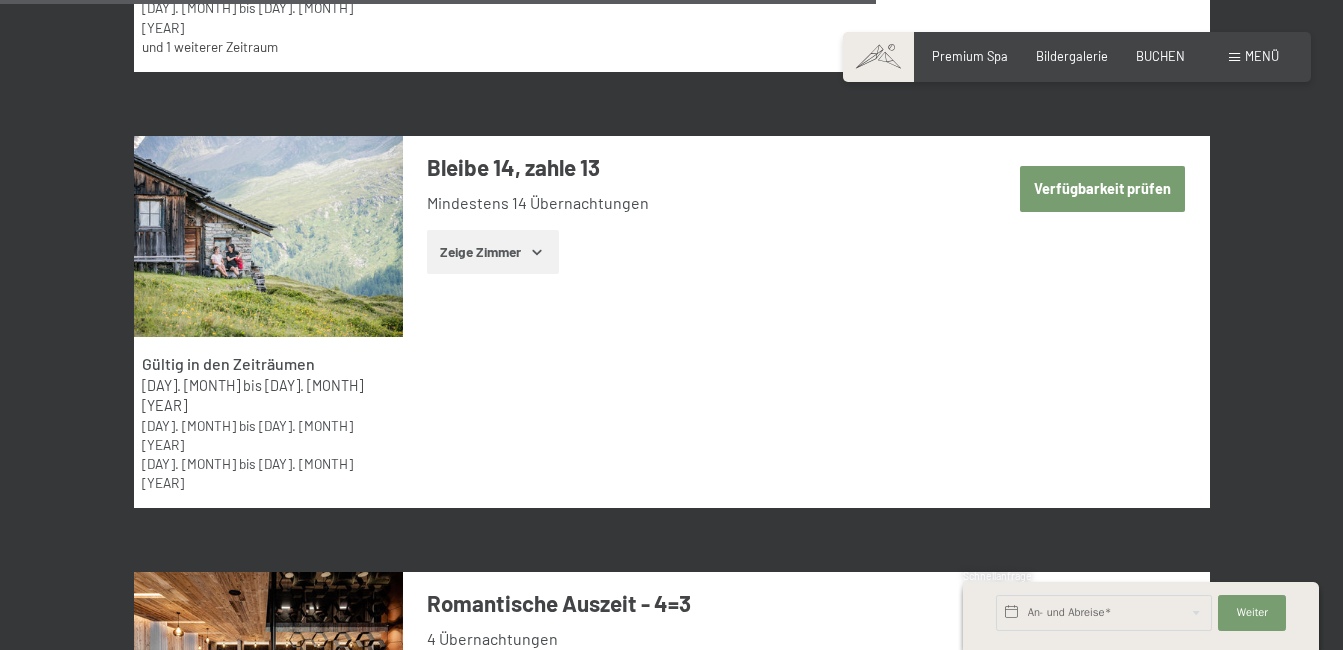 click on "und 3 weitere Zeiträume" at bounding box center [212, 976] 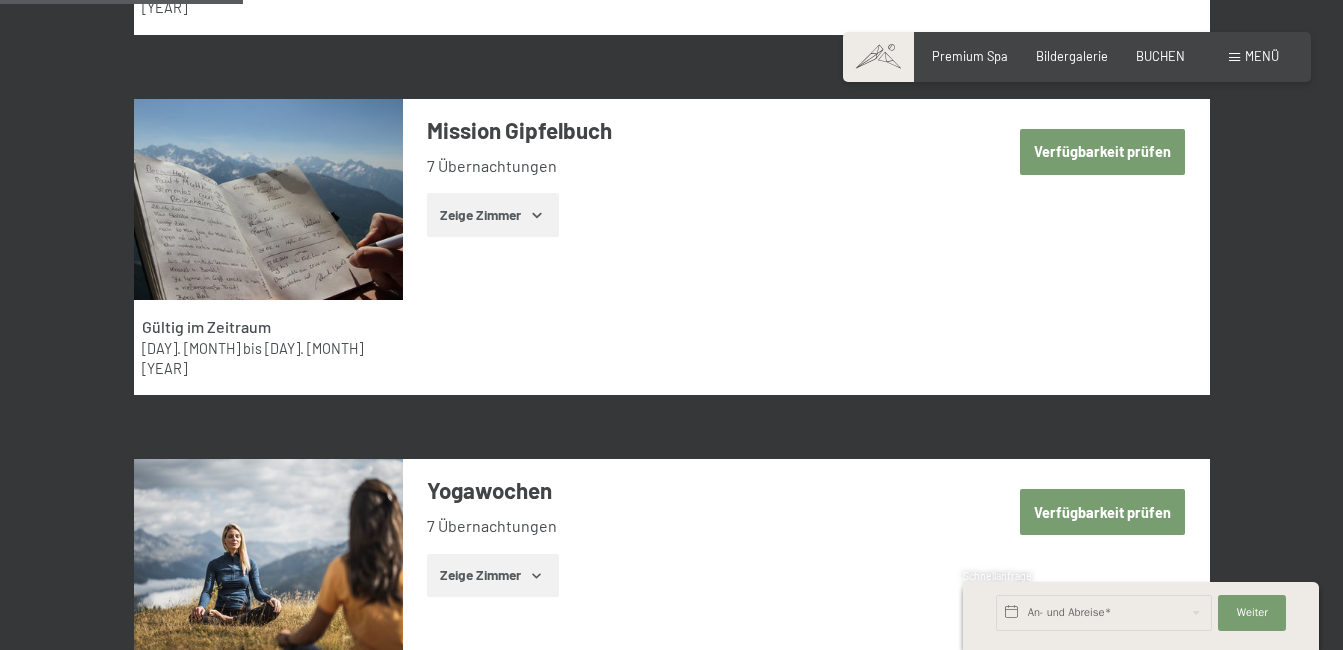 scroll, scrollTop: 1300, scrollLeft: 0, axis: vertical 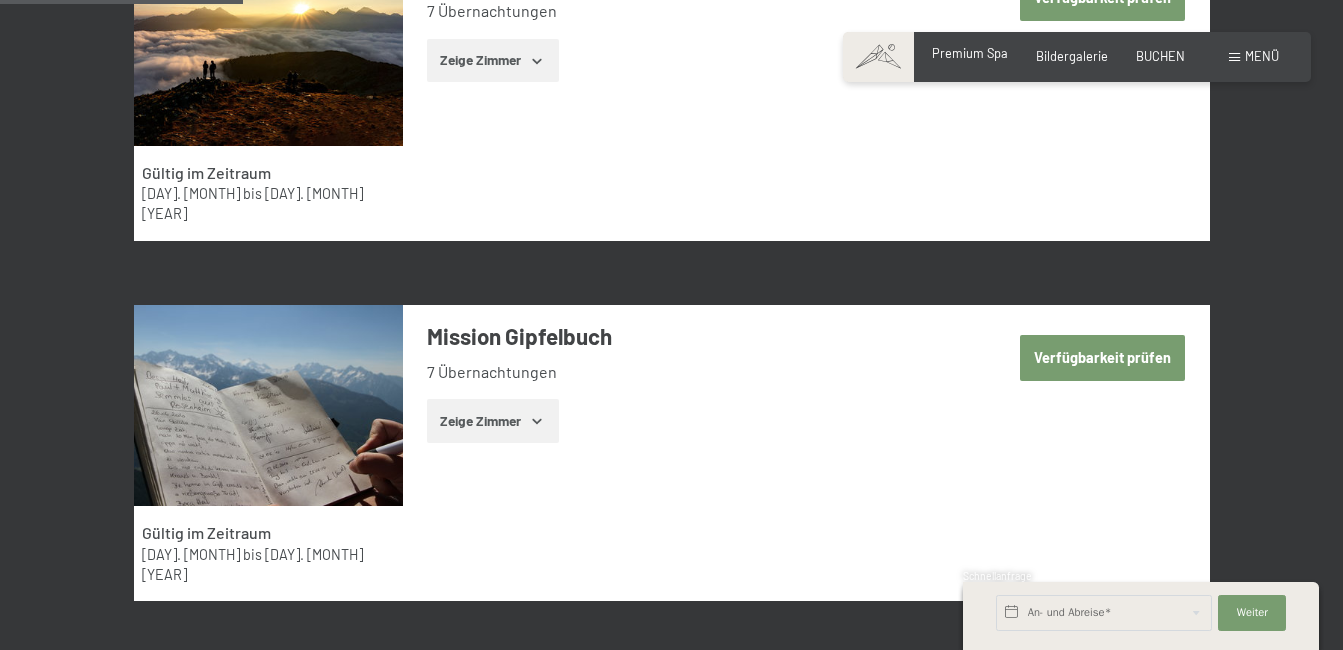 click on "Premium Spa" at bounding box center [970, 53] 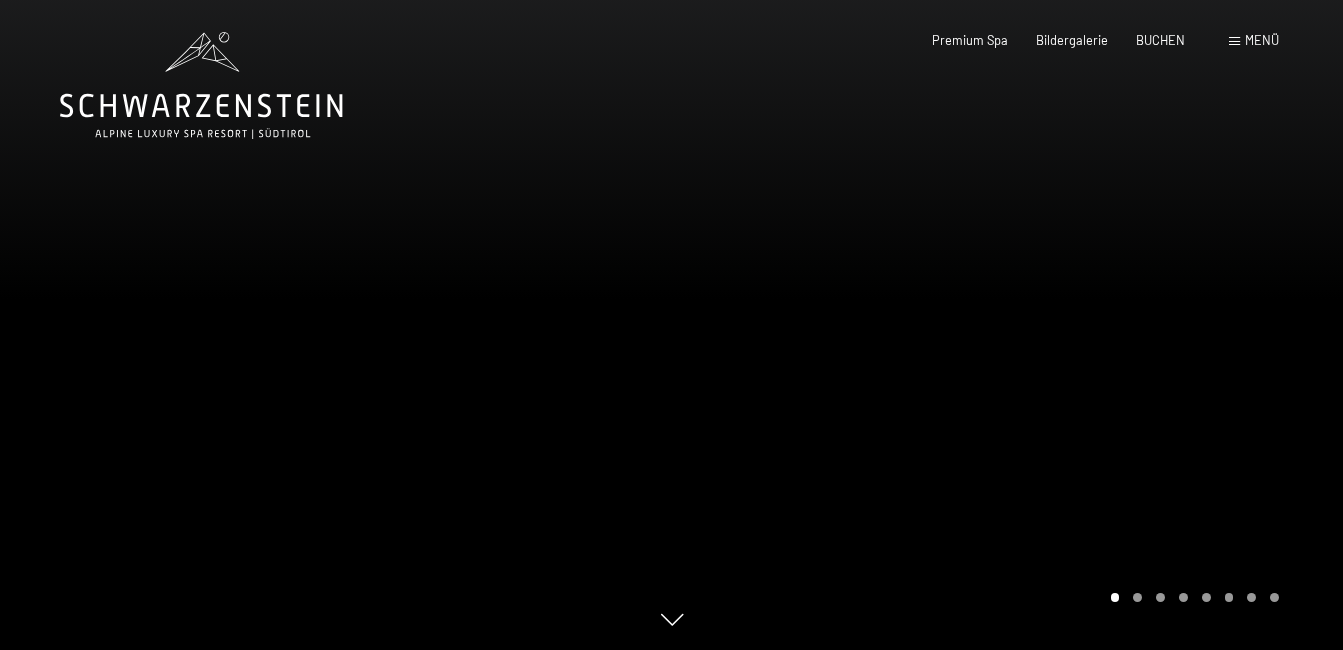 scroll, scrollTop: 0, scrollLeft: 0, axis: both 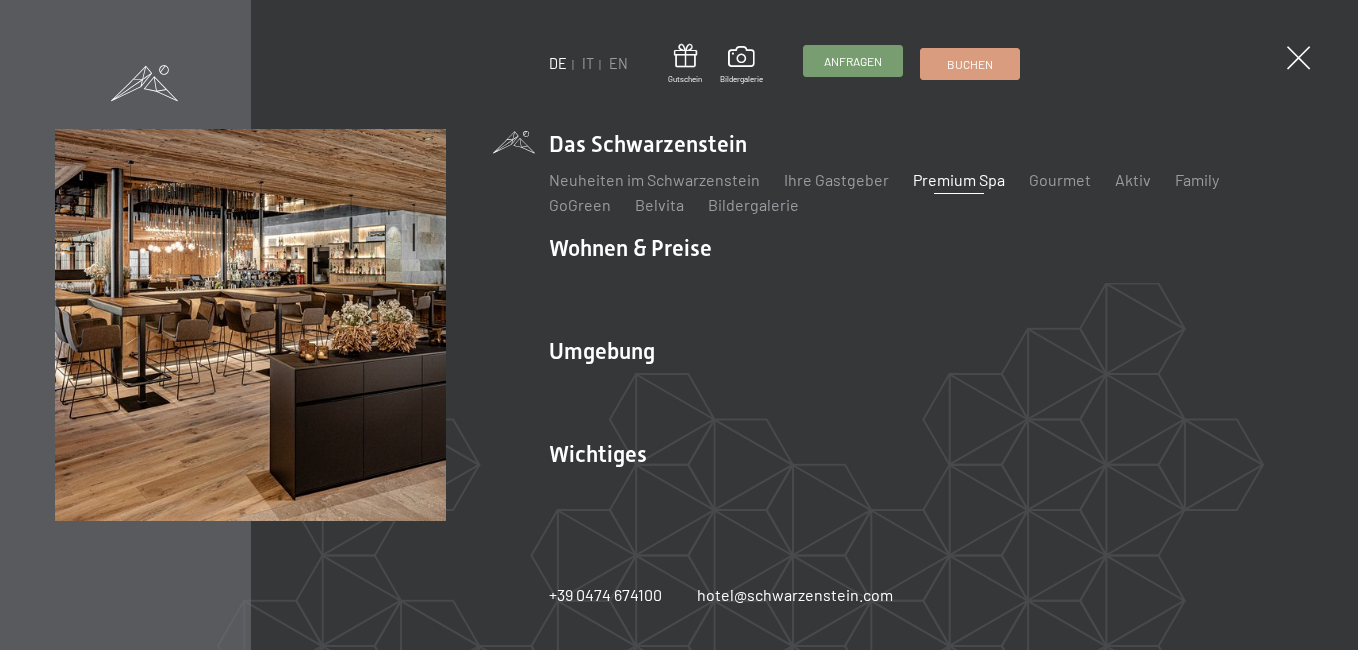 click on "Anfragen" at bounding box center (853, 61) 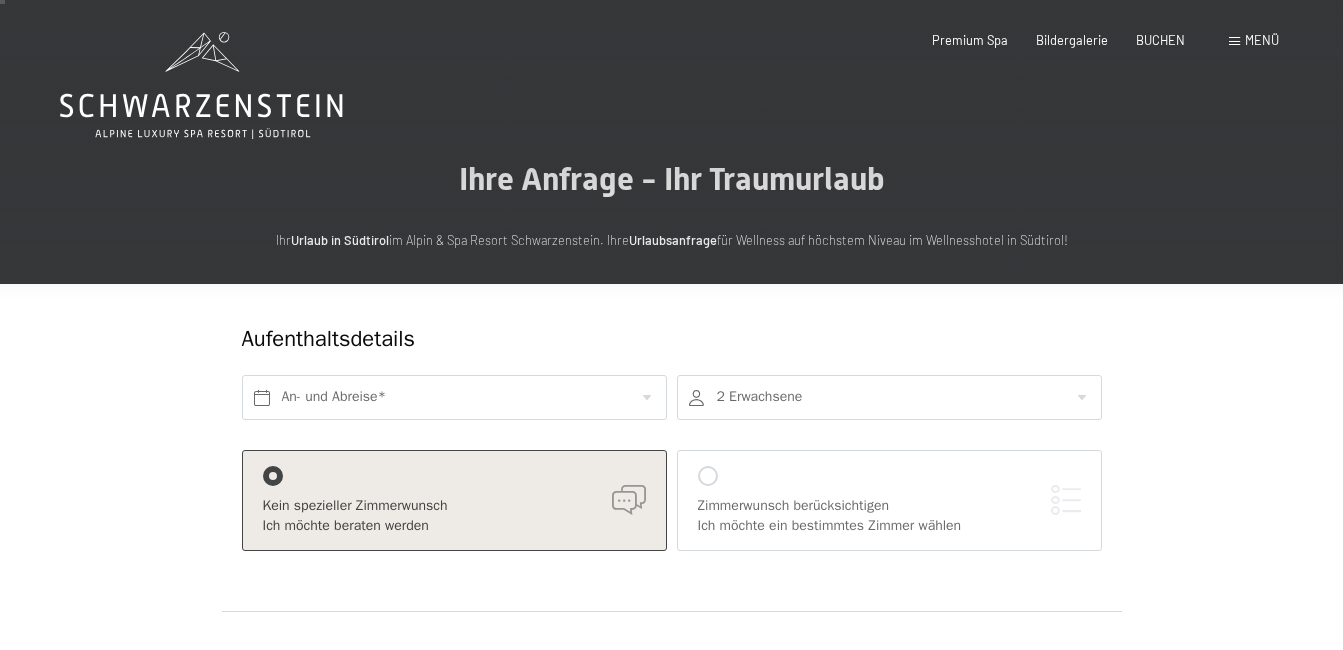 scroll, scrollTop: 100, scrollLeft: 0, axis: vertical 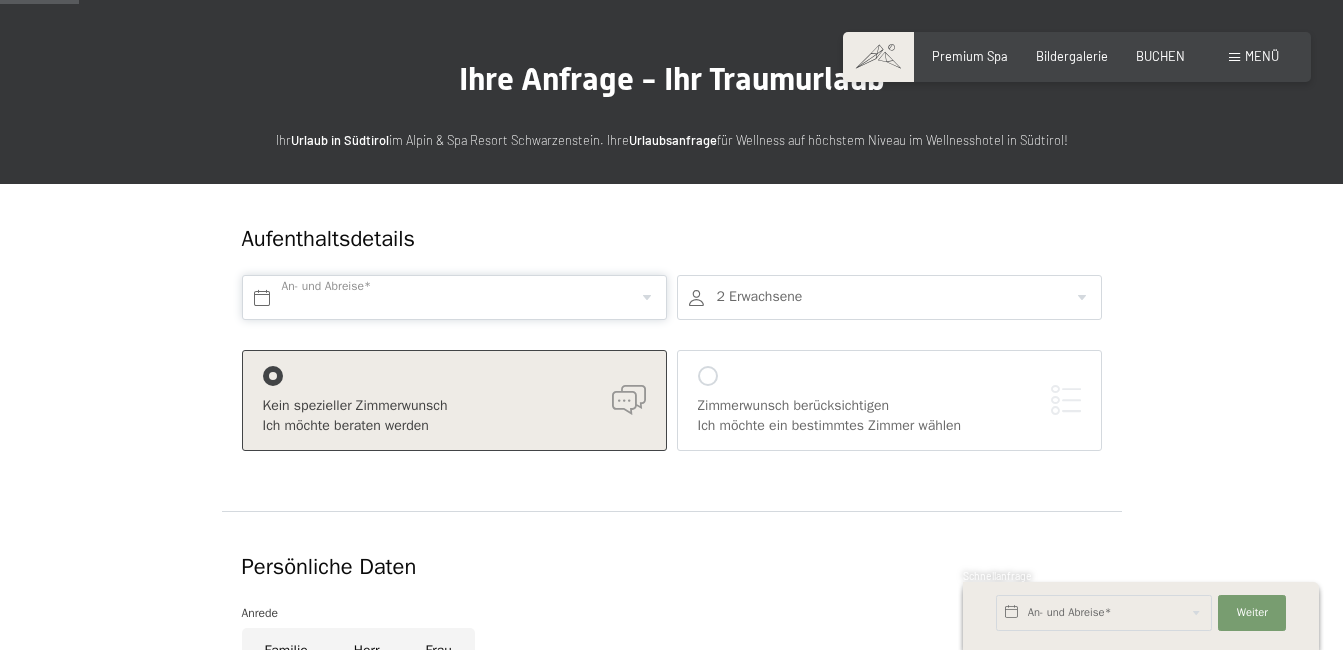 click at bounding box center [454, 297] 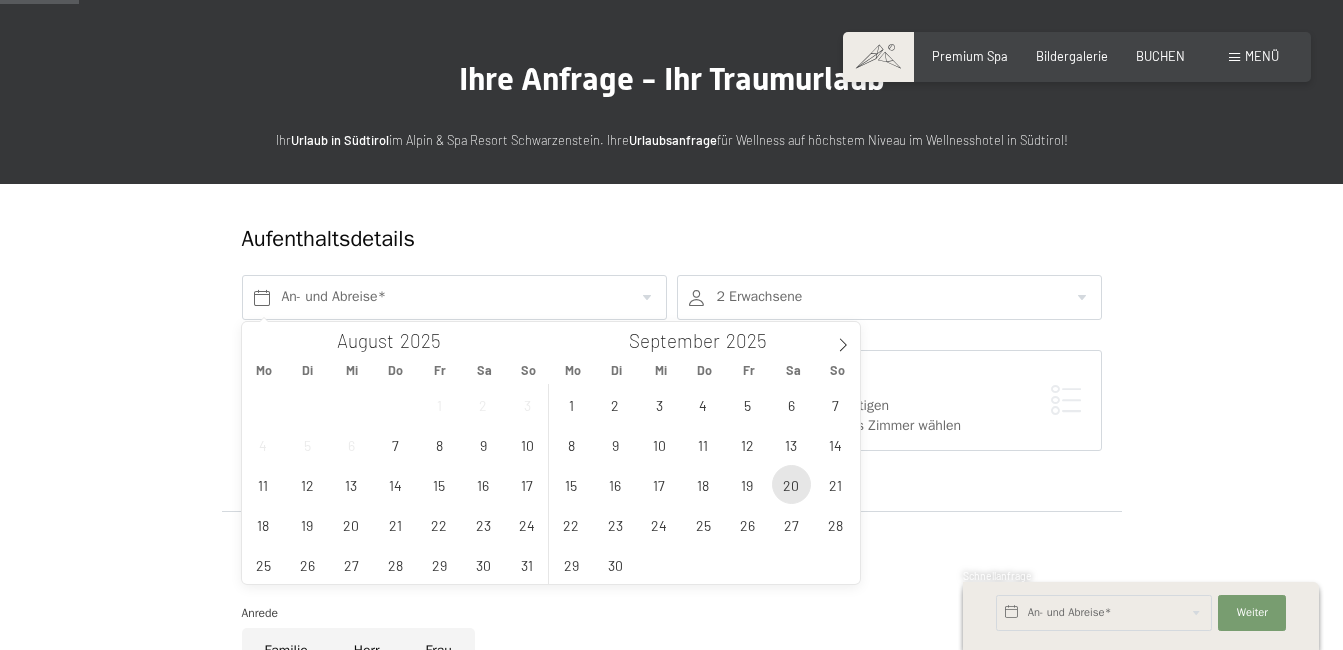 click on "20" at bounding box center [791, 484] 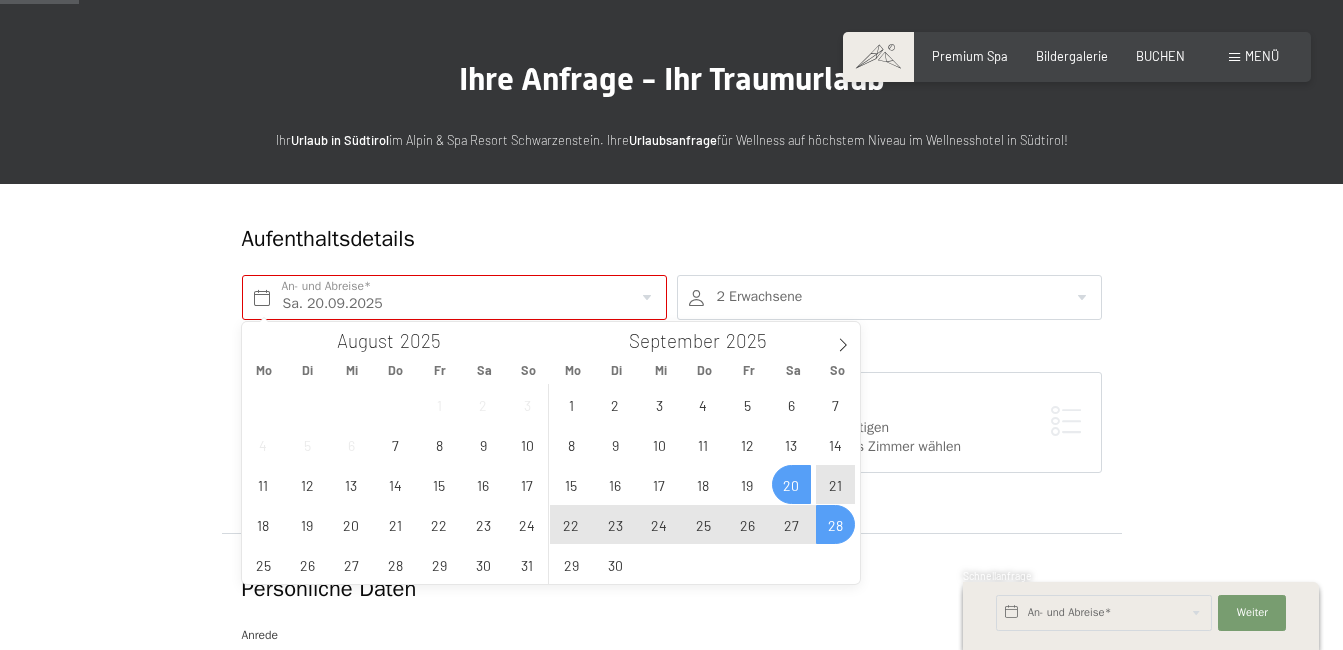 click on "28" at bounding box center [835, 524] 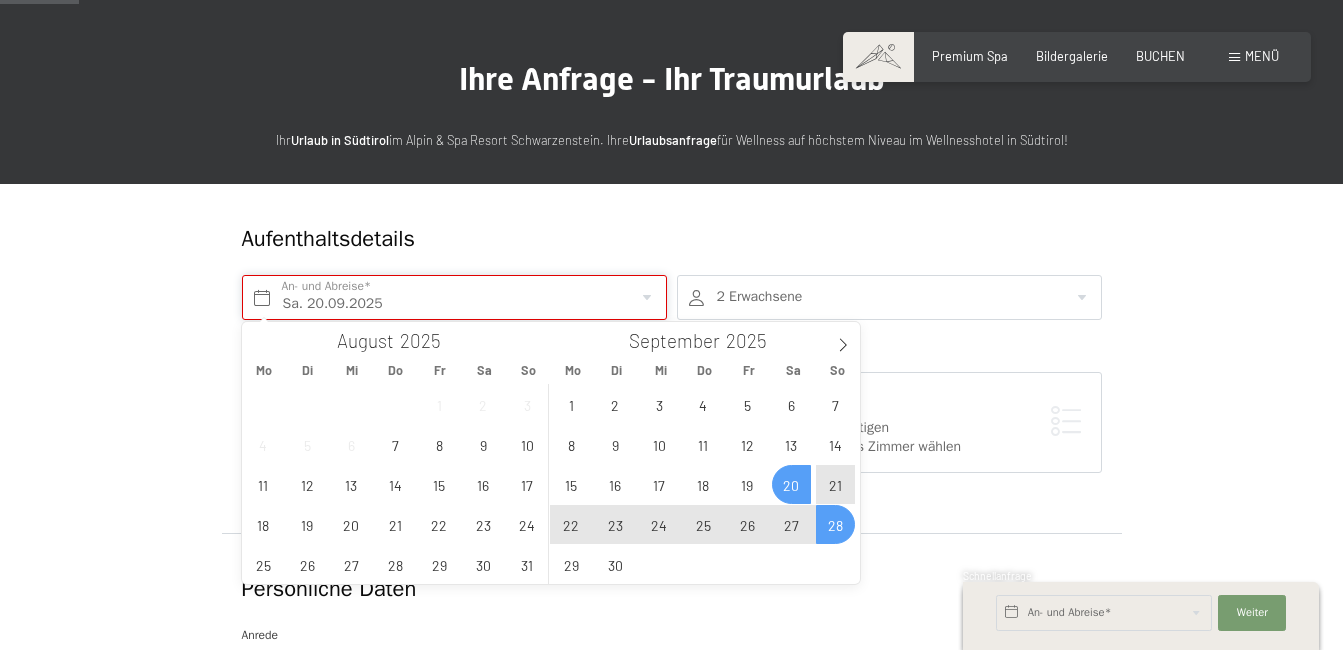 type on "[DAY]. [MONTH]. [YEAR] - [DAY]. [MONTH]. [YEAR]" 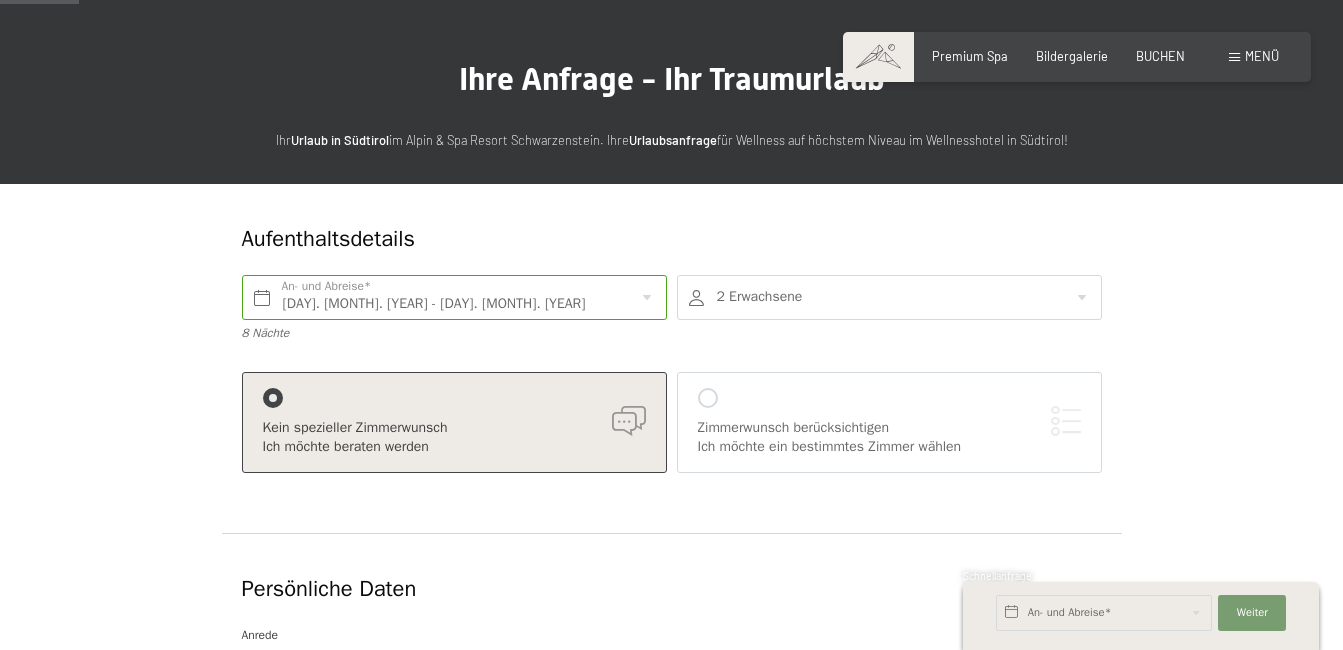 click on "Zimmerwunsch berücksichtigen Ich möchte ein bestimmtes Zimmer wählen" at bounding box center (889, 422) 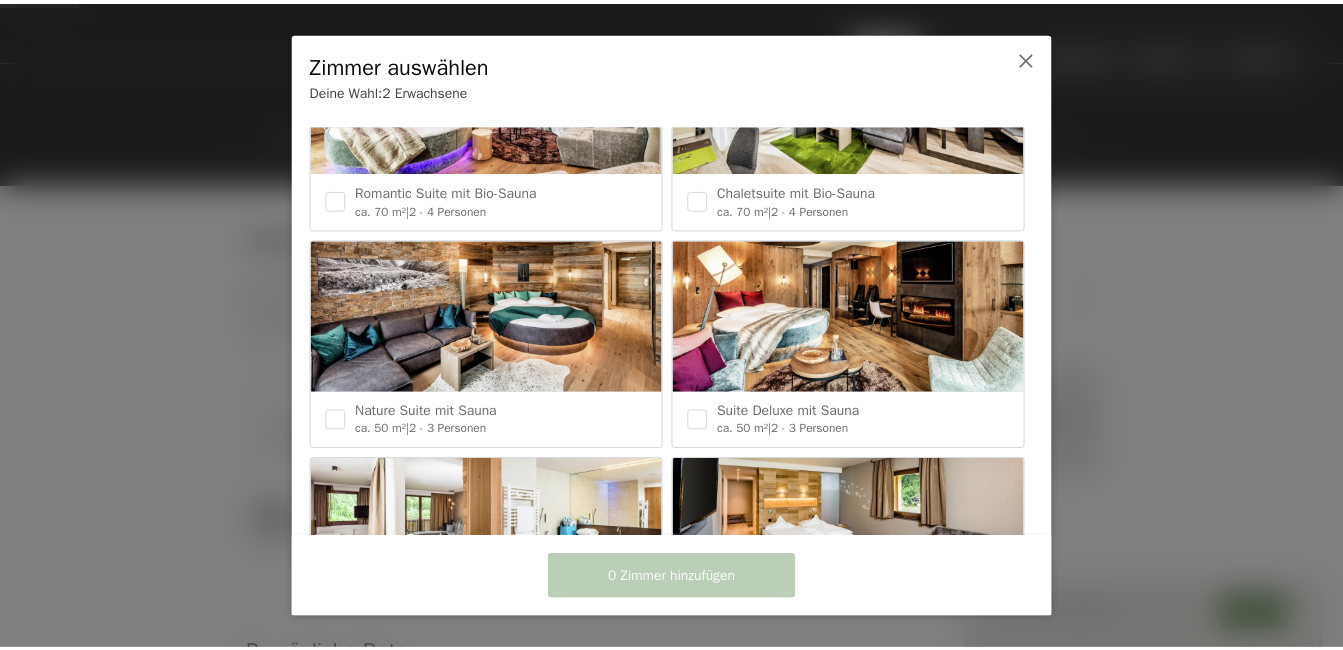 scroll, scrollTop: 400, scrollLeft: 0, axis: vertical 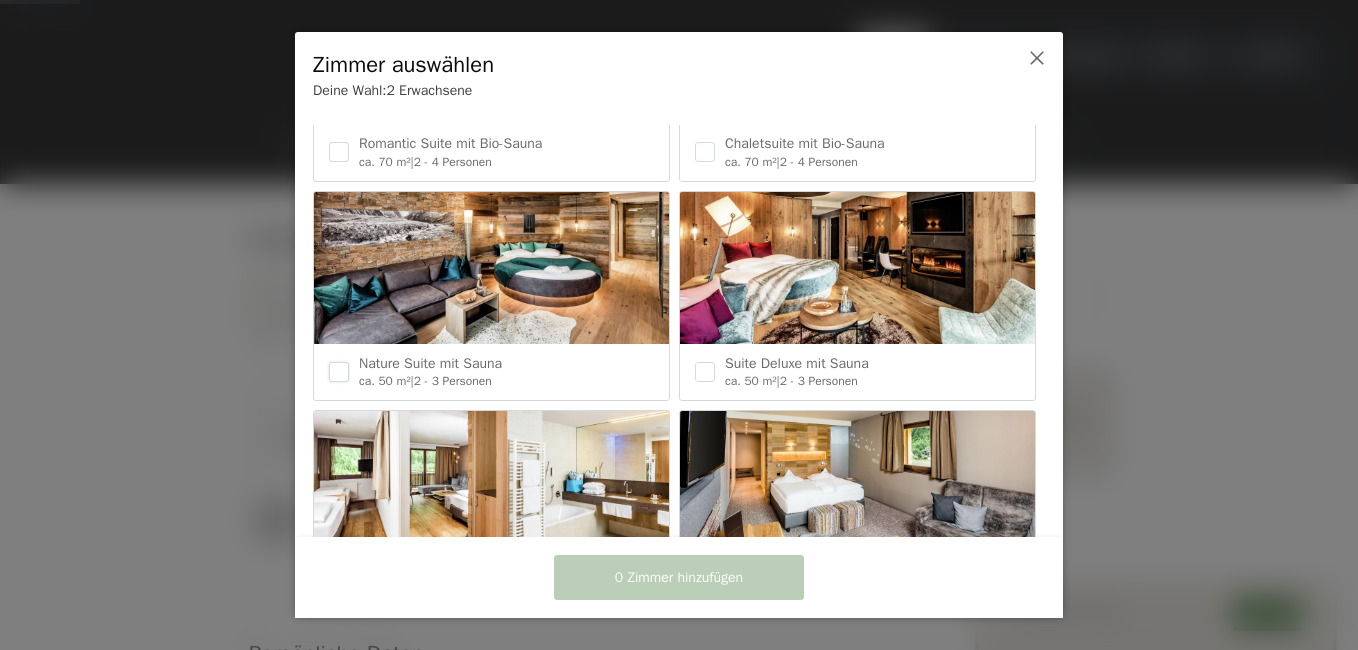 click at bounding box center [339, 372] 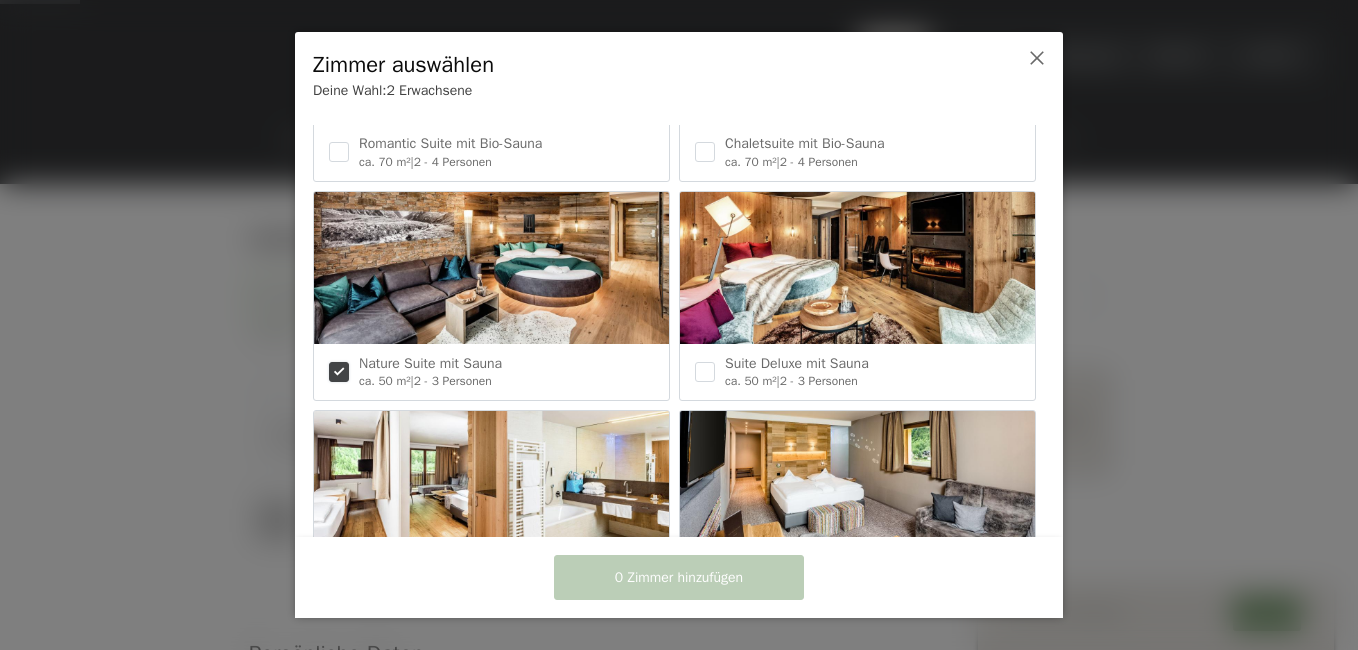 checkbox on "true" 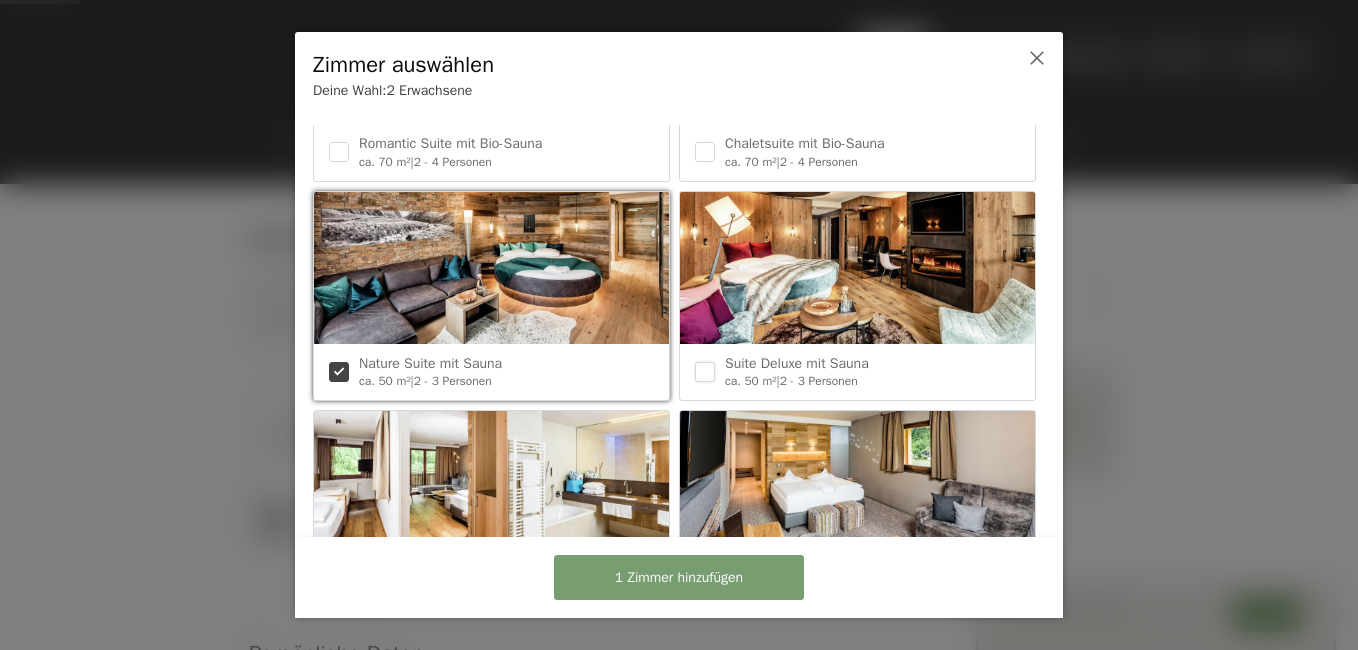 click at bounding box center (705, 372) 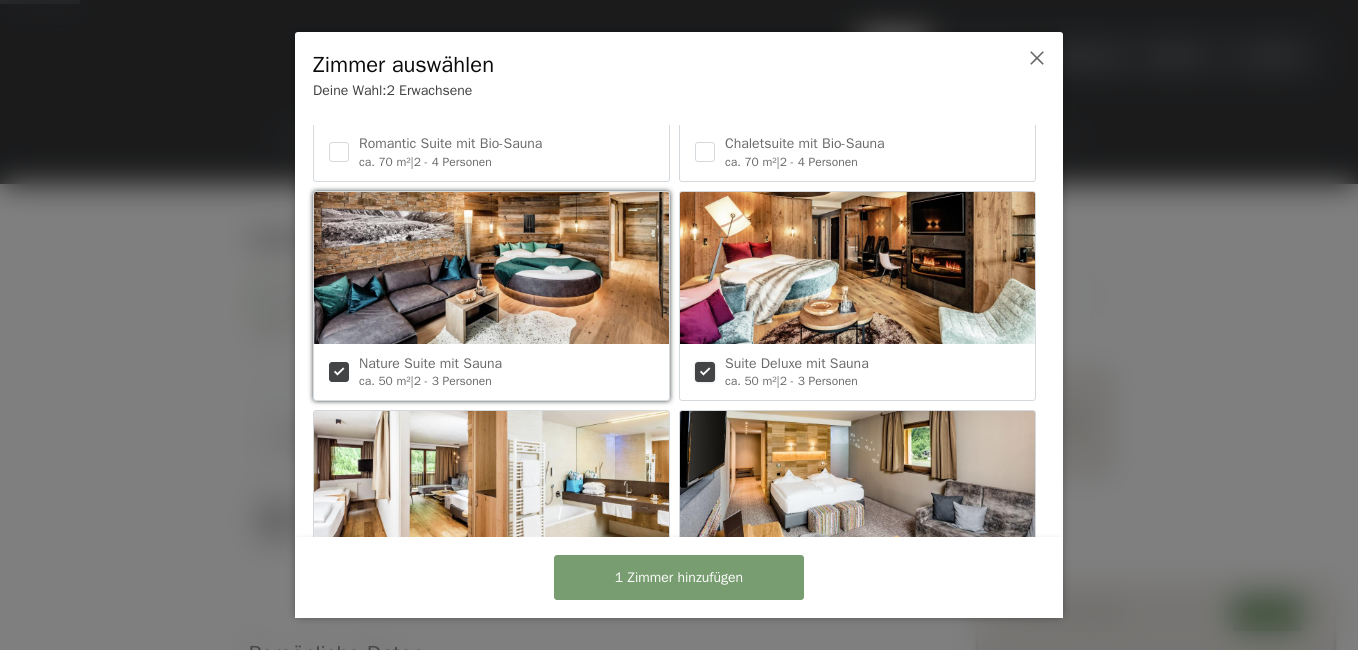 checkbox on "true" 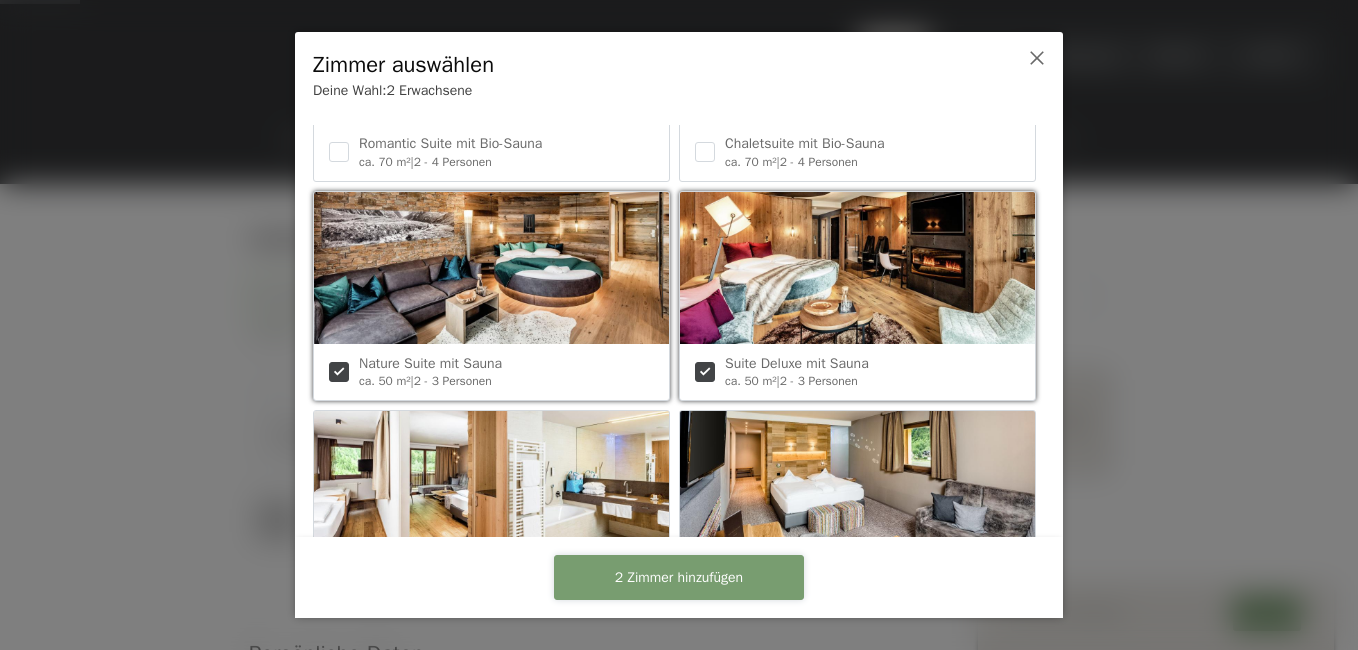 click on "2 Zimmer hinzufügen" at bounding box center [679, 578] 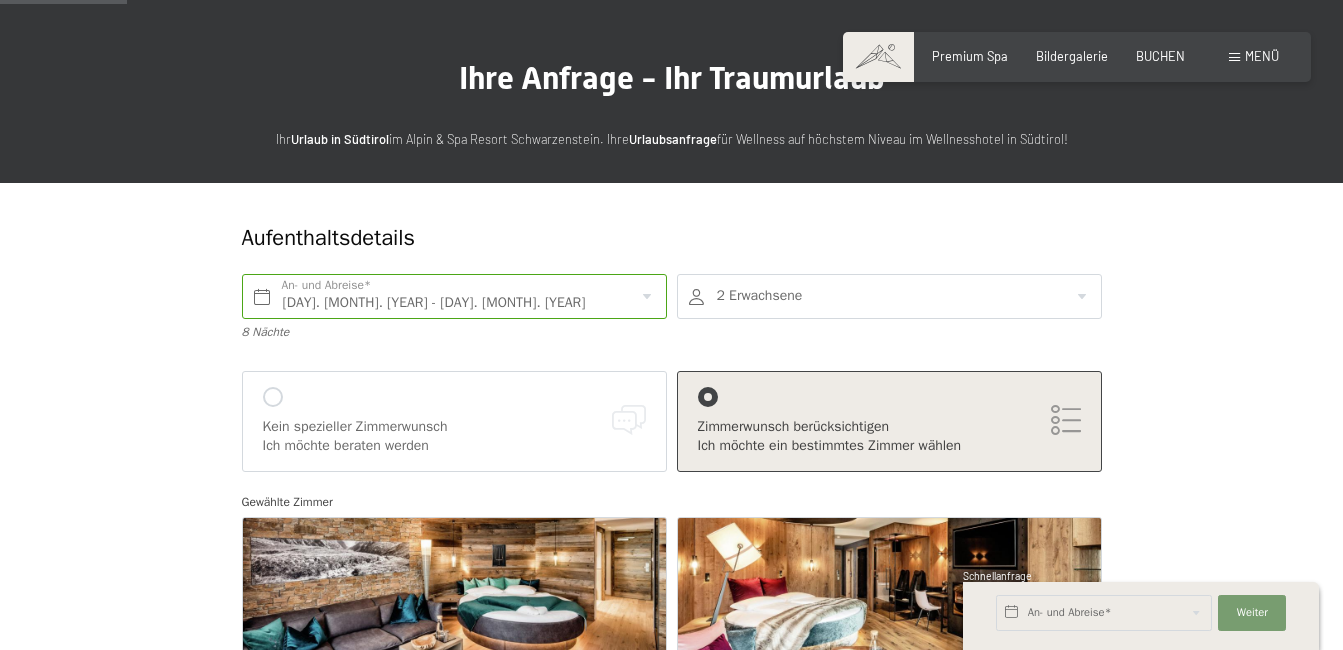 scroll, scrollTop: 100, scrollLeft: 0, axis: vertical 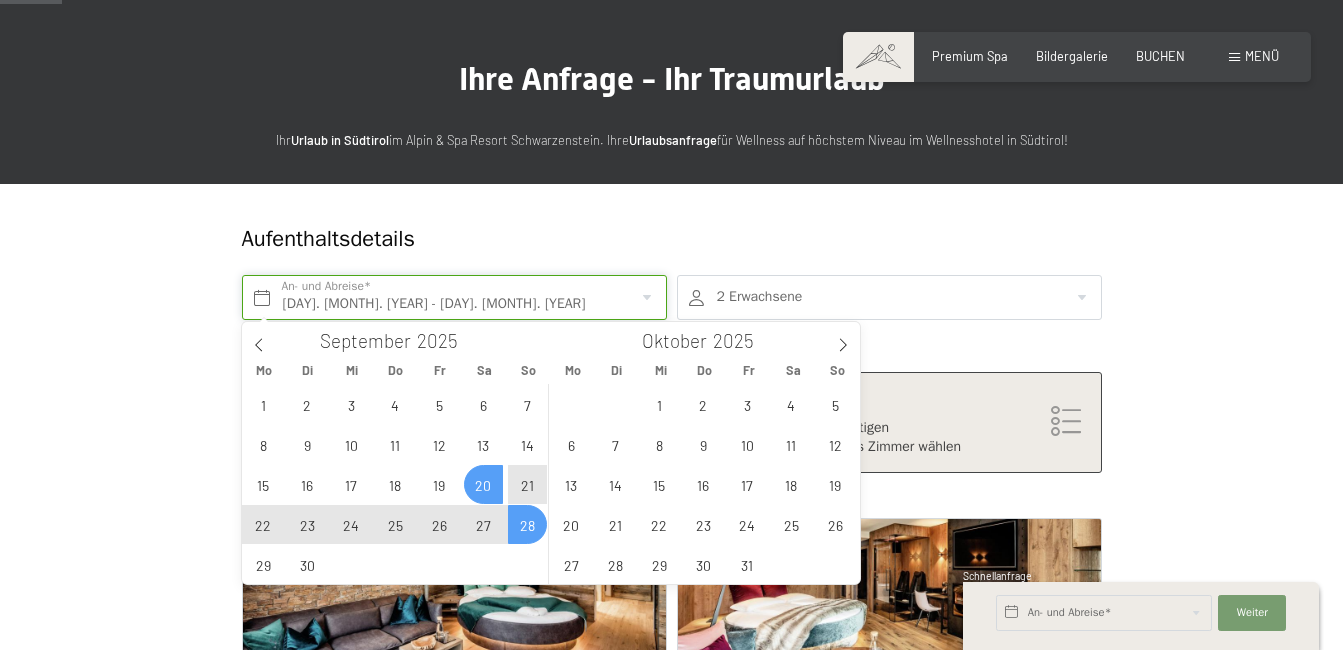 click on "Sa. 20.09.2025 - So. 28.09.2025" at bounding box center (454, 297) 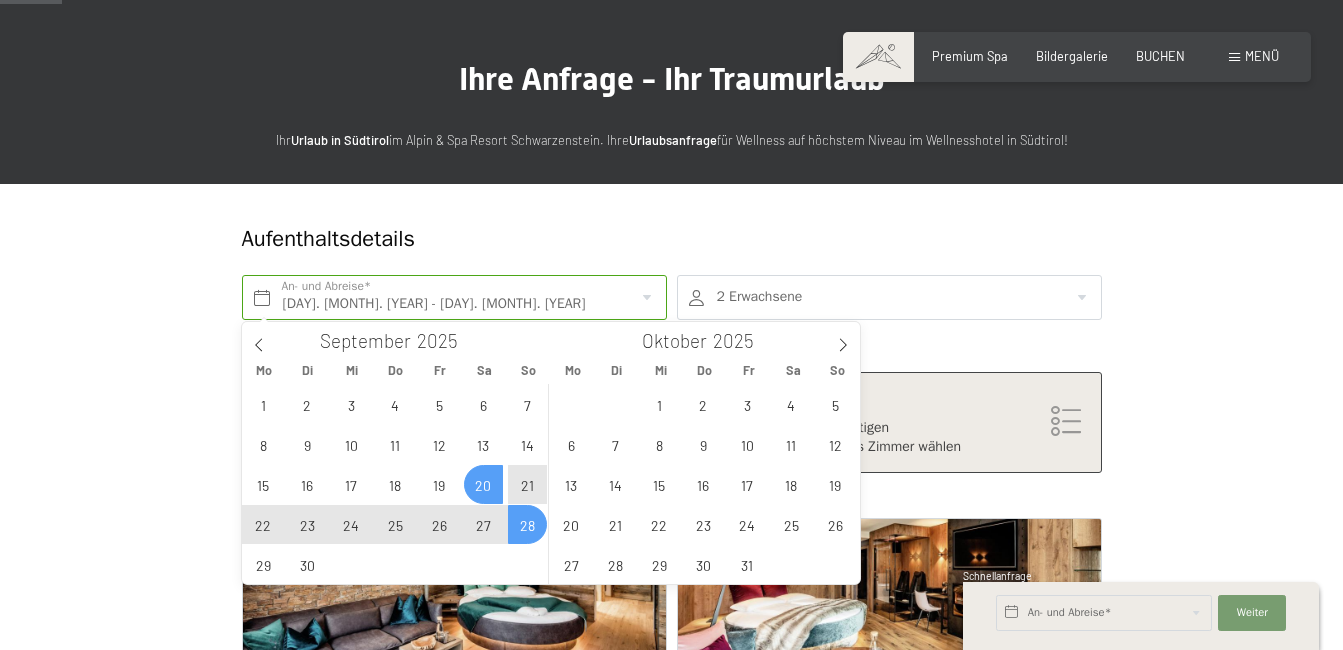 click on "2 Erwachsene 2 Erwachsene Älter als 14 Jahre 0 Kinder Bis 14 Jahre Übernehmen" at bounding box center (889, 308) 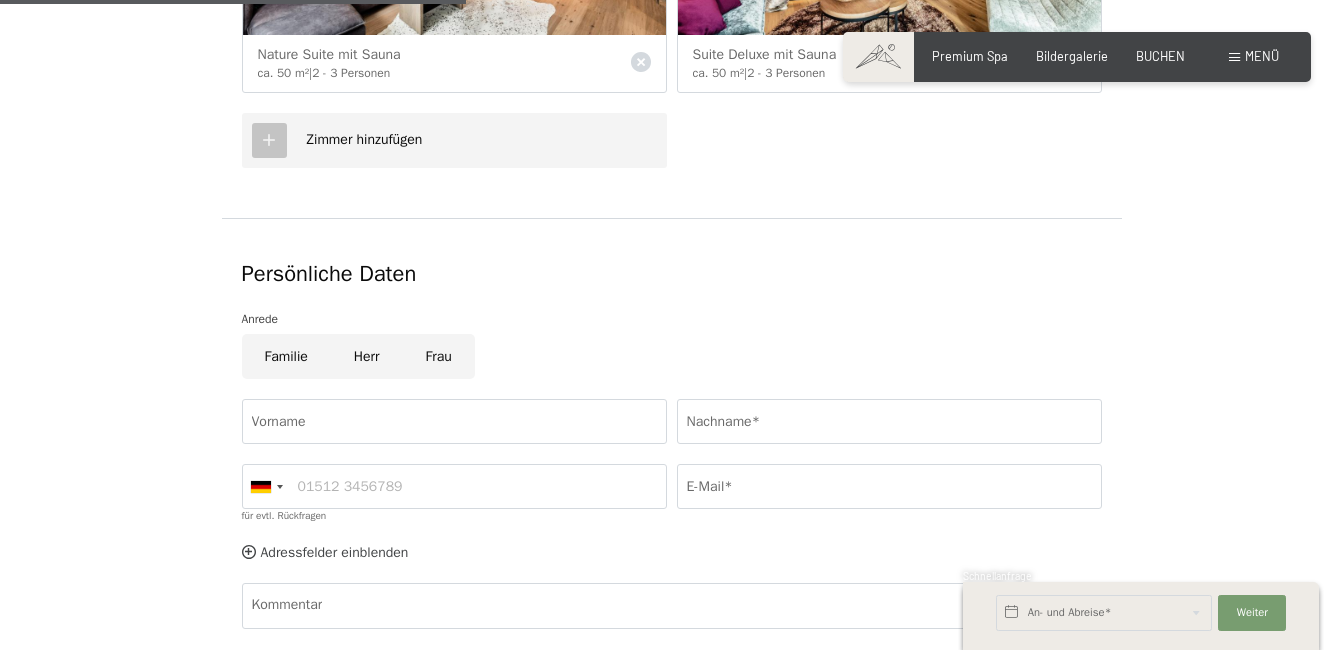 scroll, scrollTop: 800, scrollLeft: 0, axis: vertical 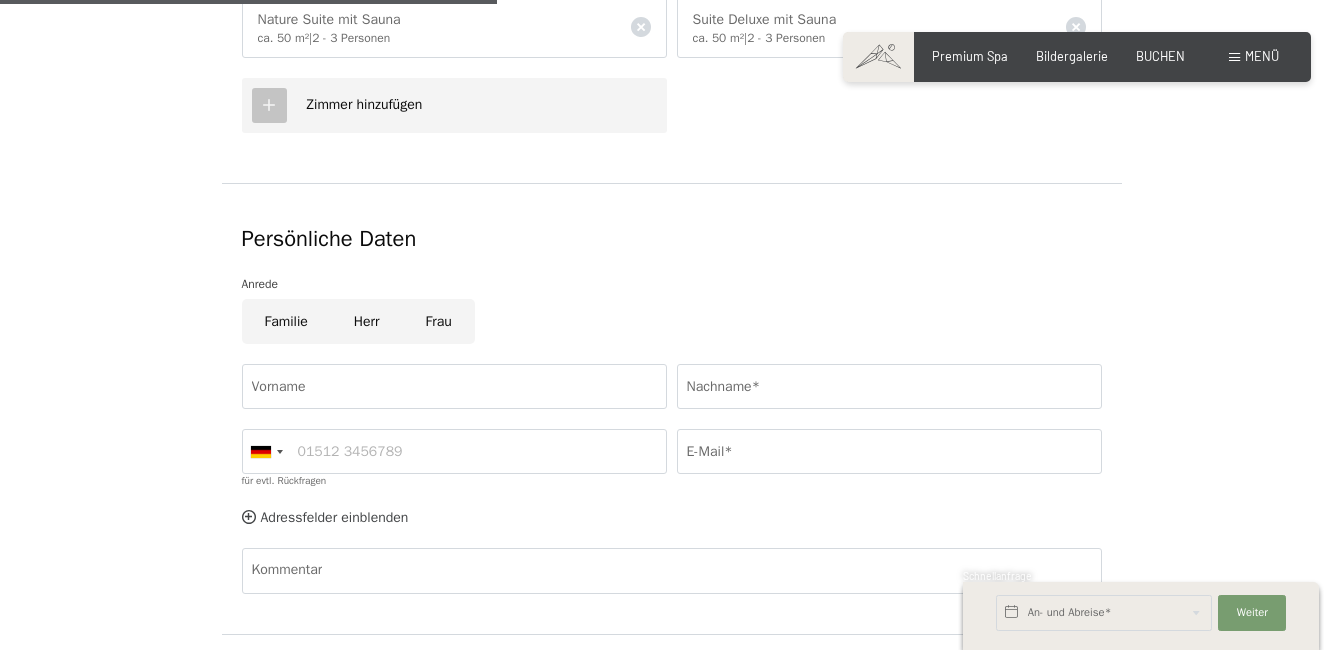 click on "Frau" at bounding box center (438, 321) 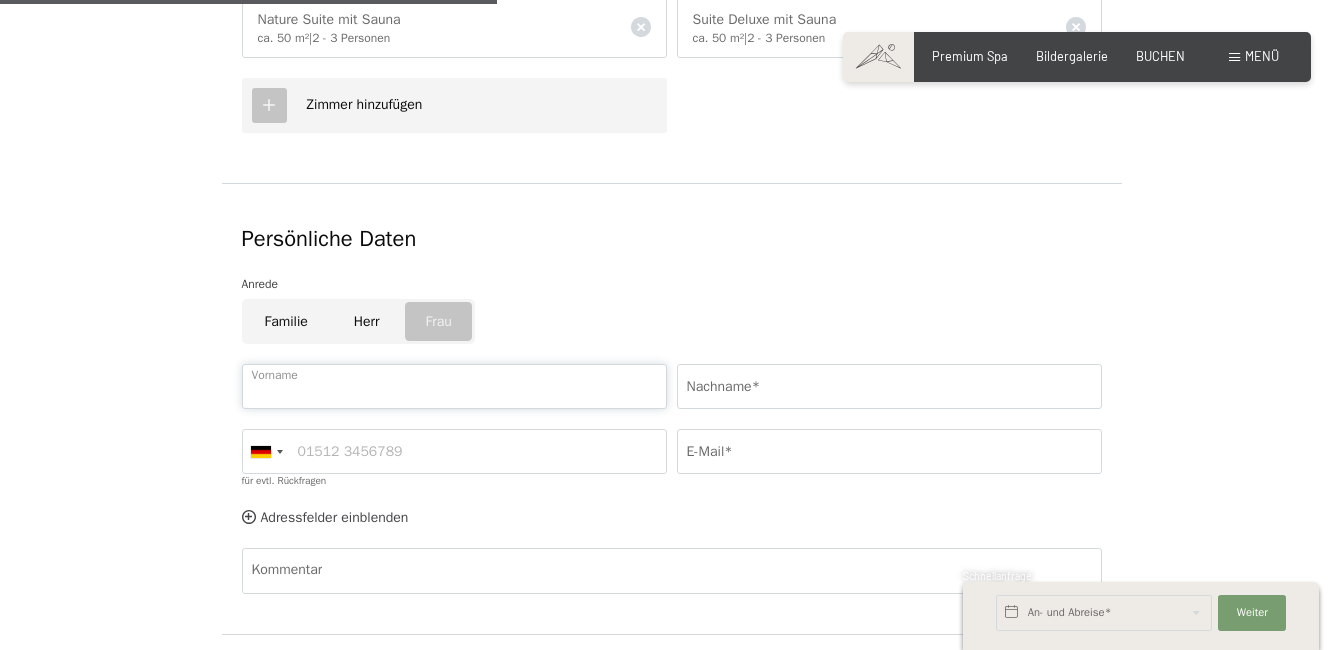 click on "Vorname" at bounding box center (454, 386) 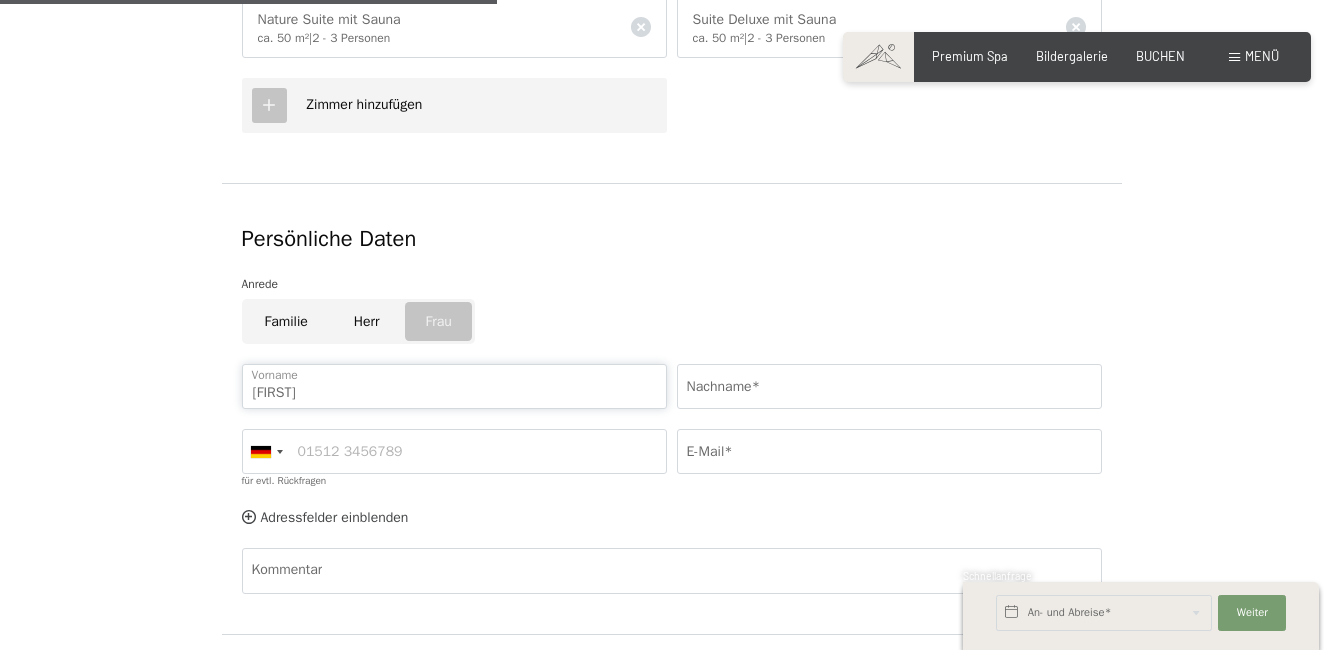type on "jasmin" 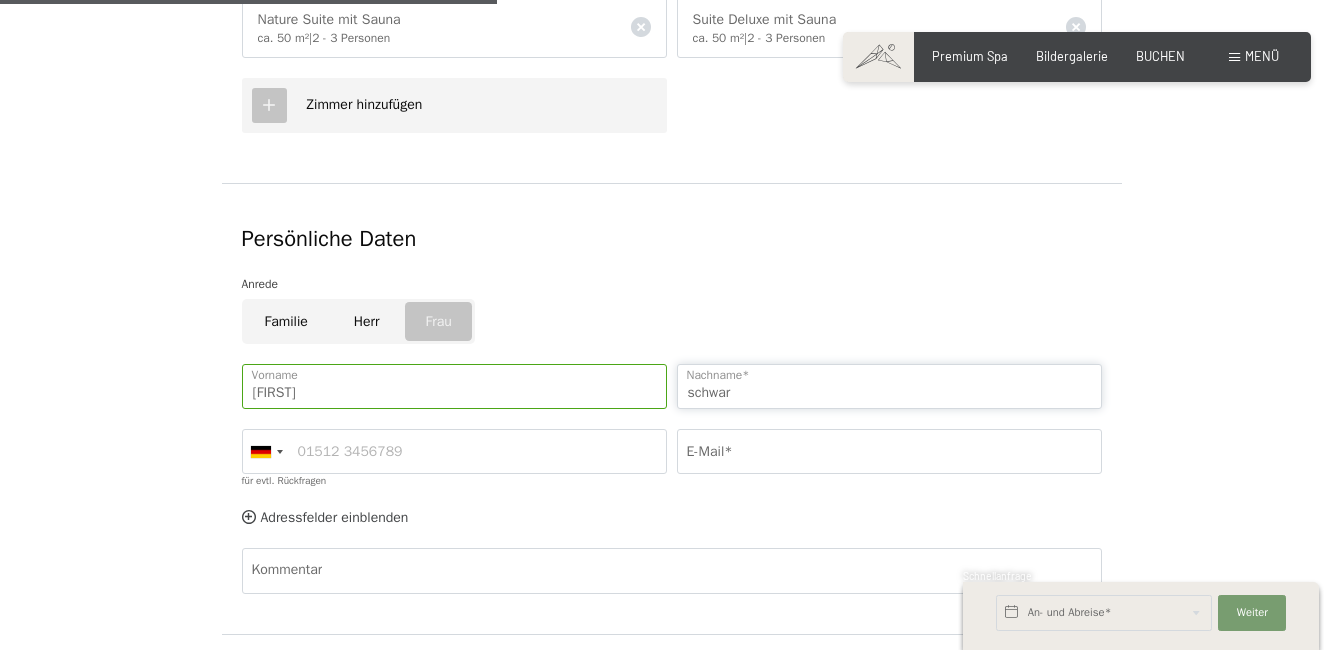 type on "schwarz" 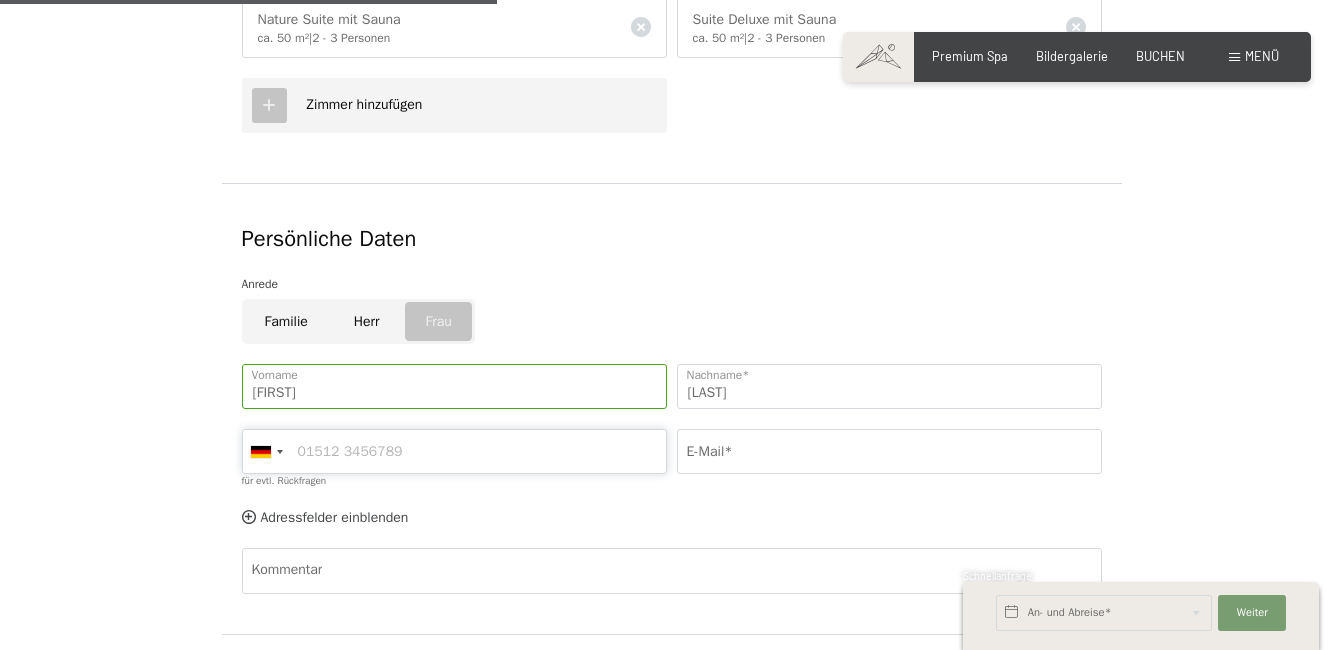 type on "06767307333" 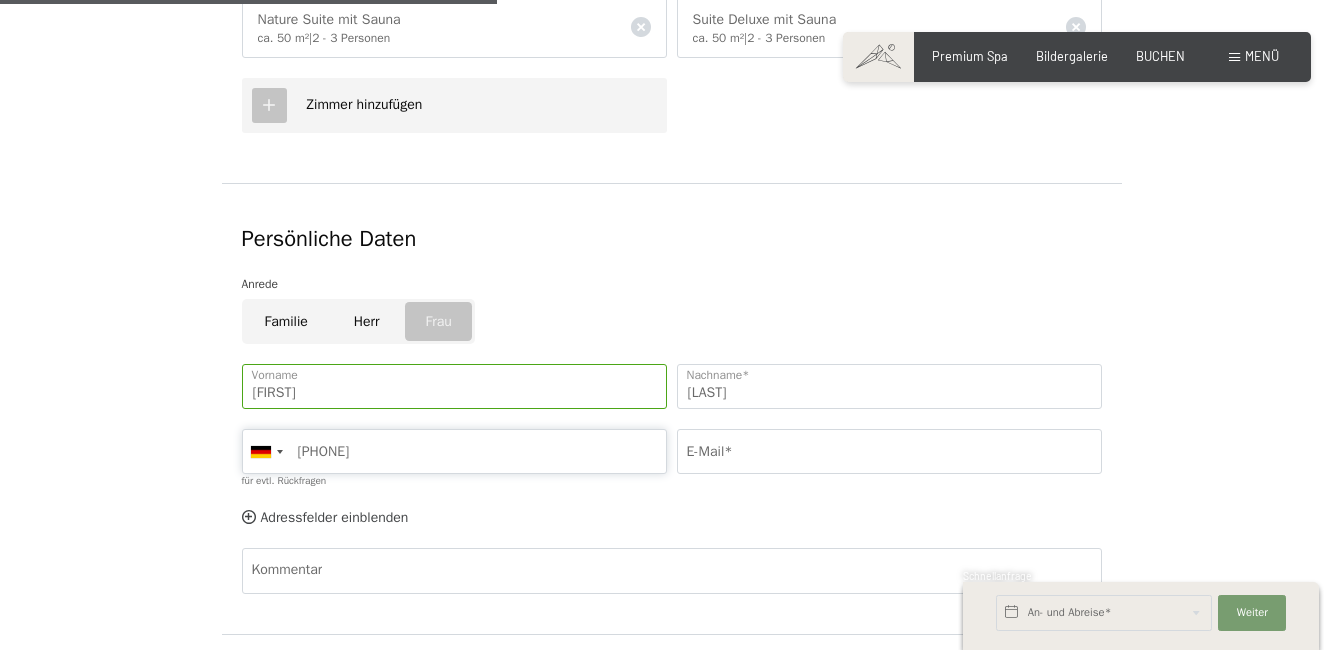 type on "schwarzjasmin1@gmail.com" 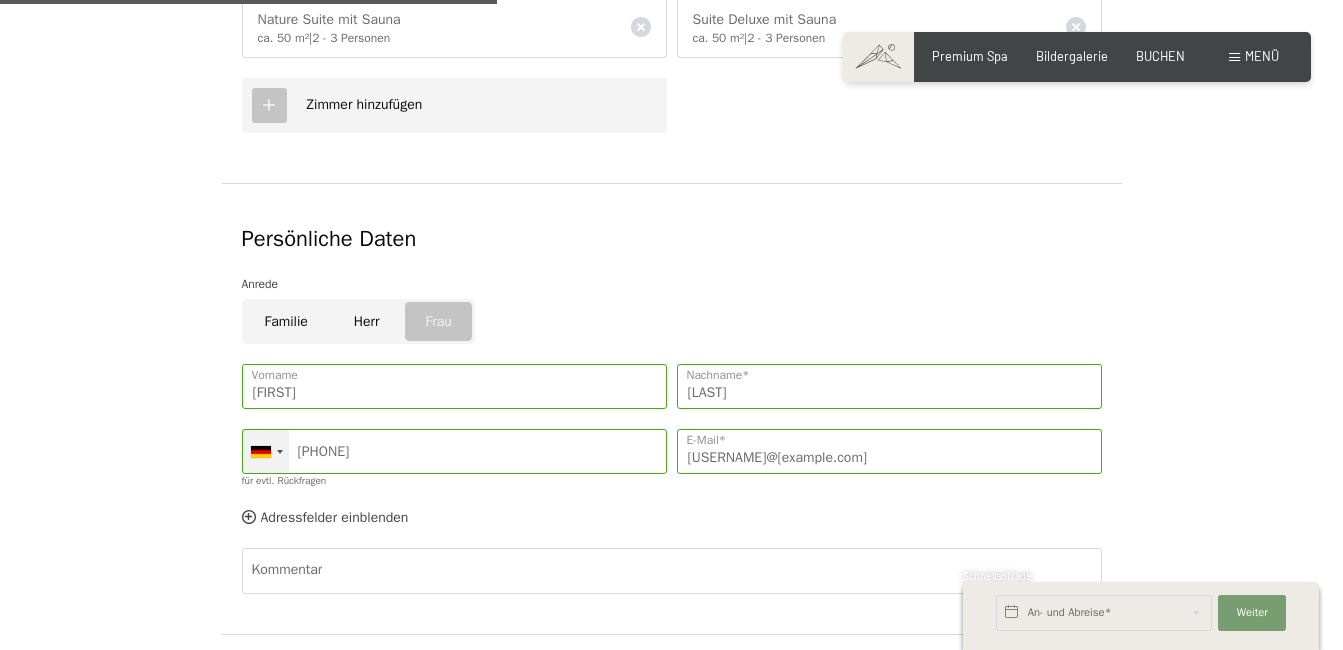 click at bounding box center (266, 451) 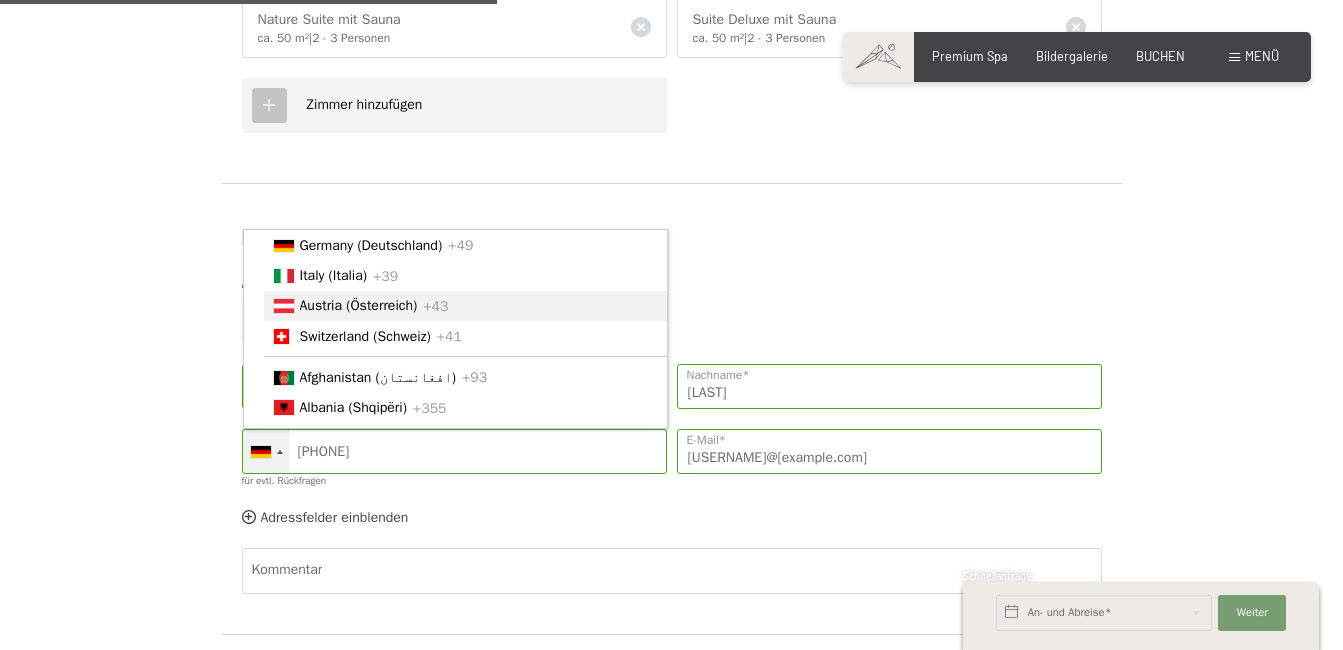 click on "Austria (Österreich)" at bounding box center [359, 305] 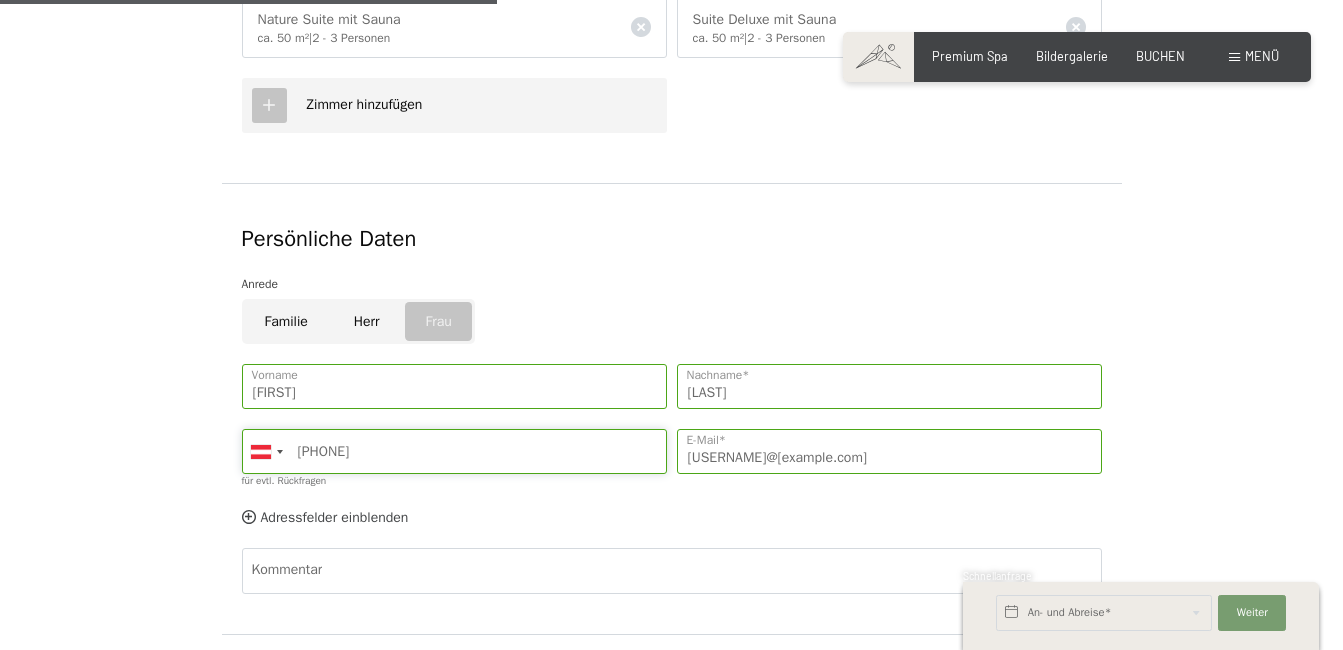 click on "06767307333" at bounding box center (454, 451) 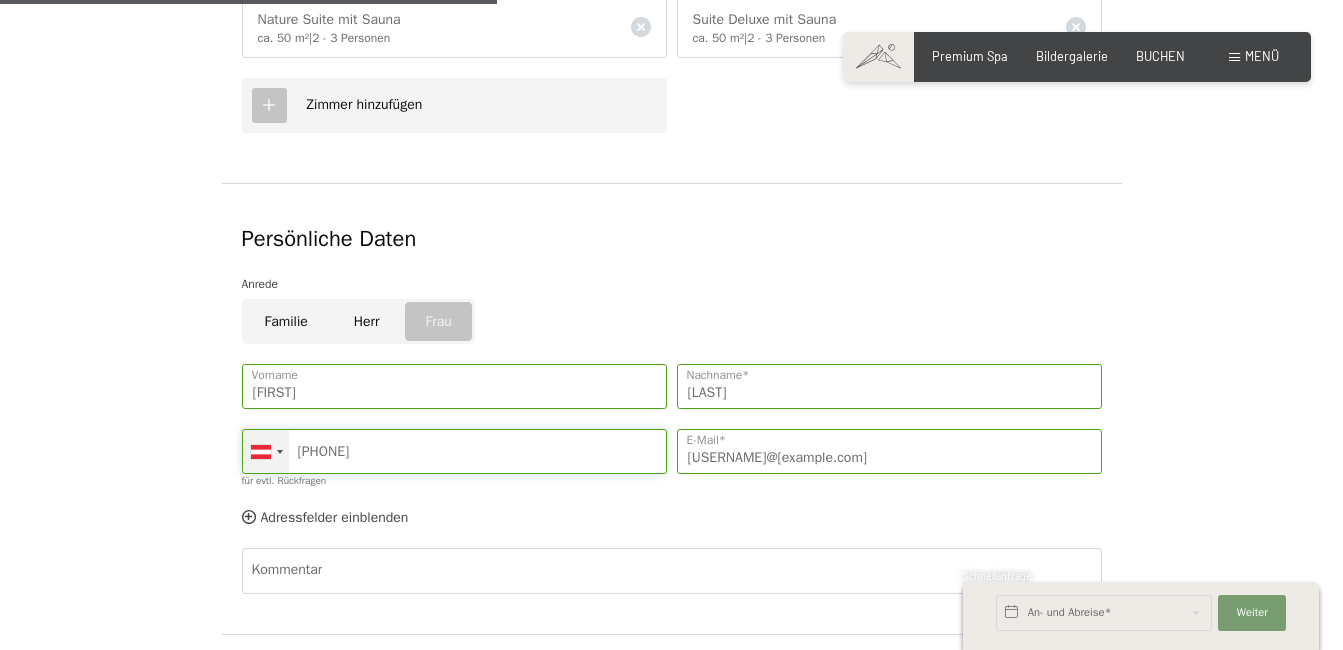 type on "6767307333" 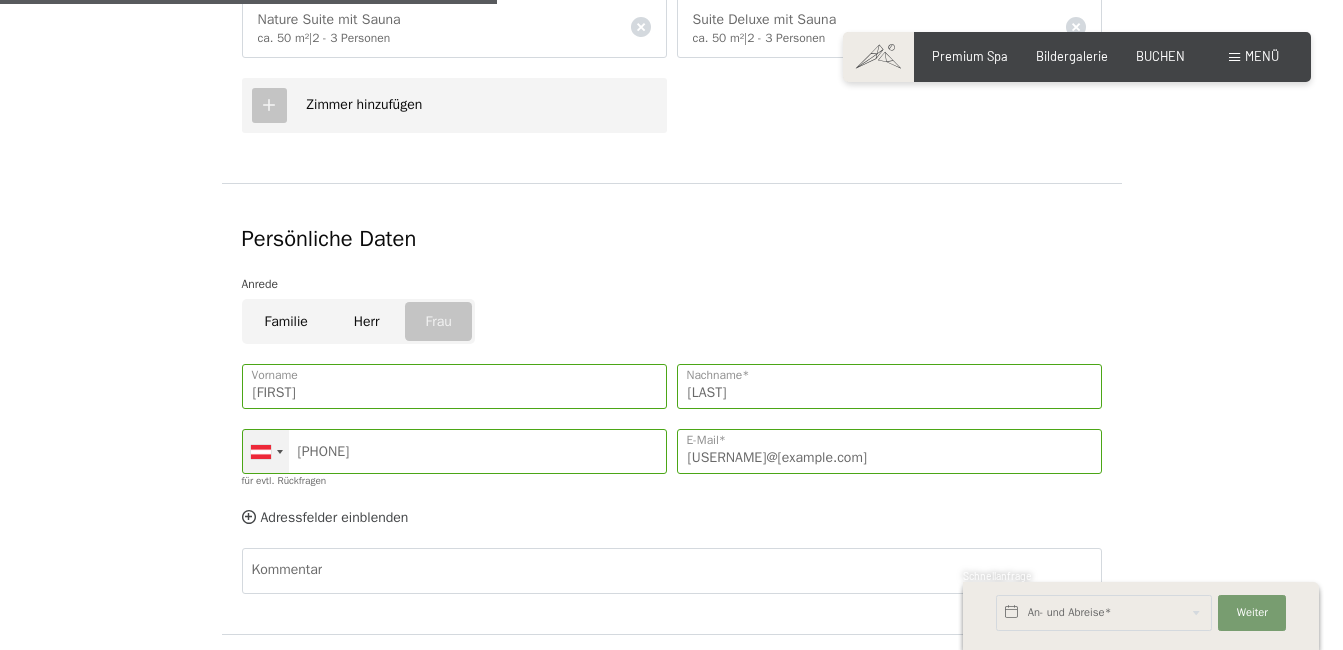 click at bounding box center [280, 452] 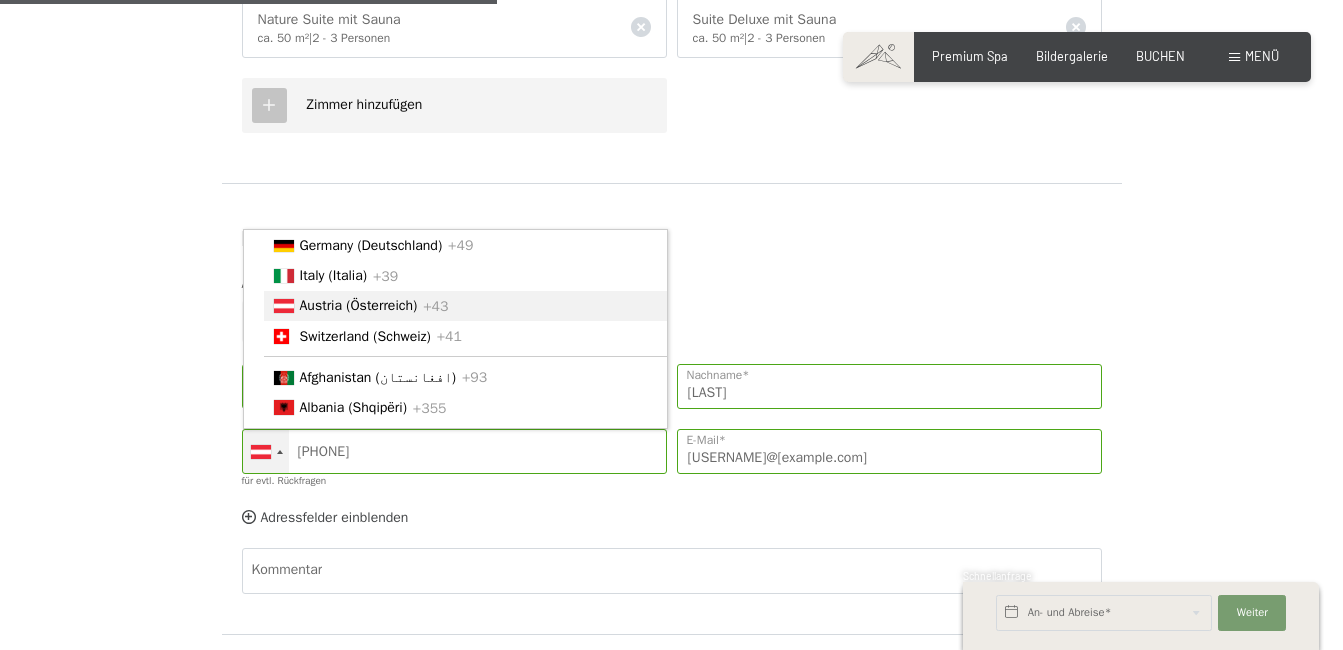 click on "Austria (Österreich)" at bounding box center (359, 305) 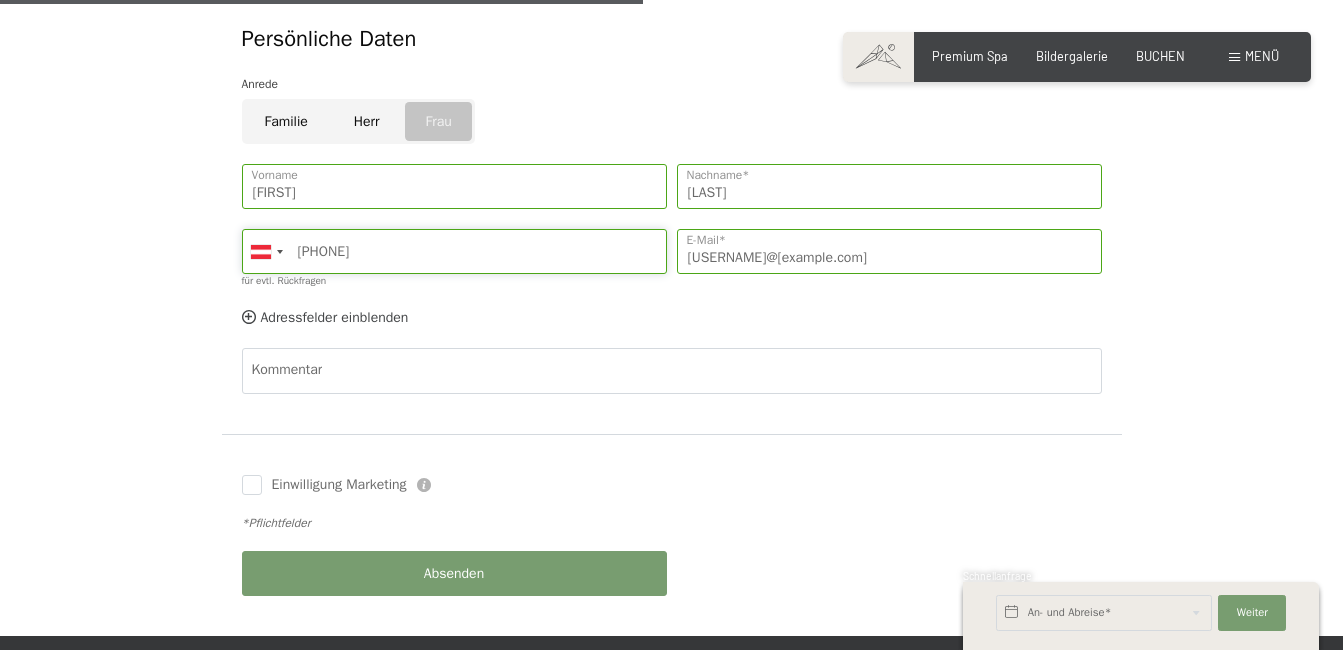 scroll, scrollTop: 1100, scrollLeft: 0, axis: vertical 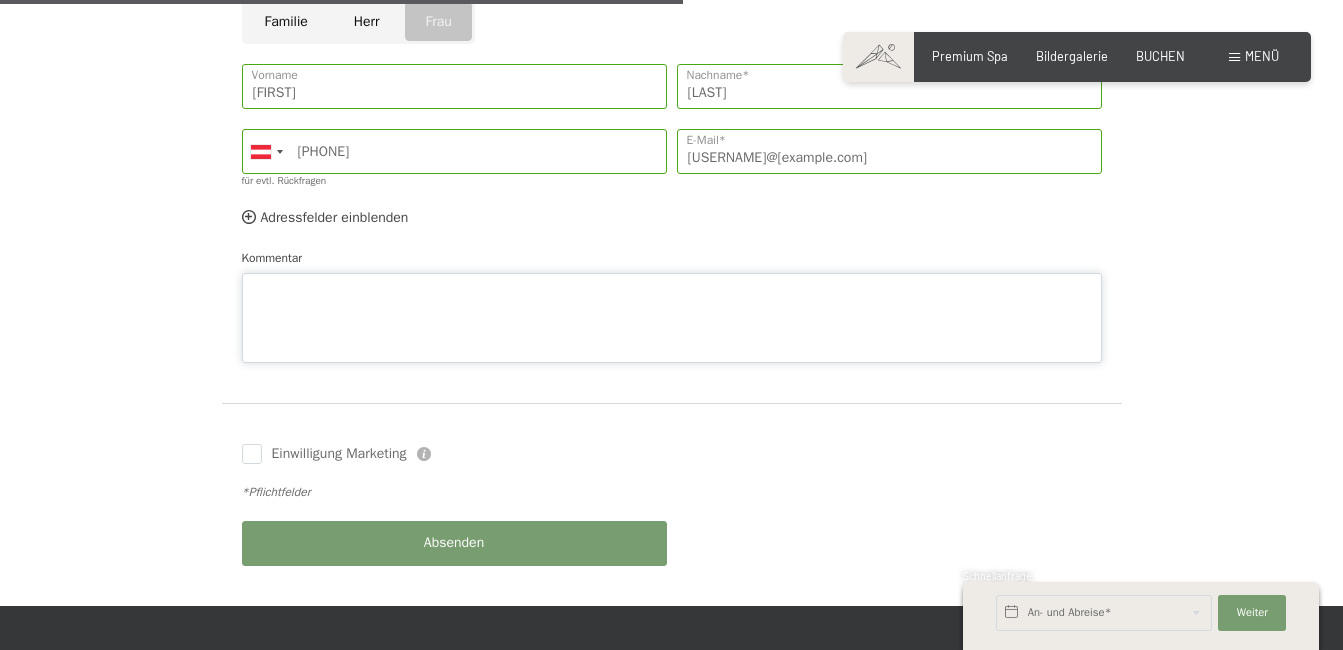 click on "Kommentar" at bounding box center (672, 305) 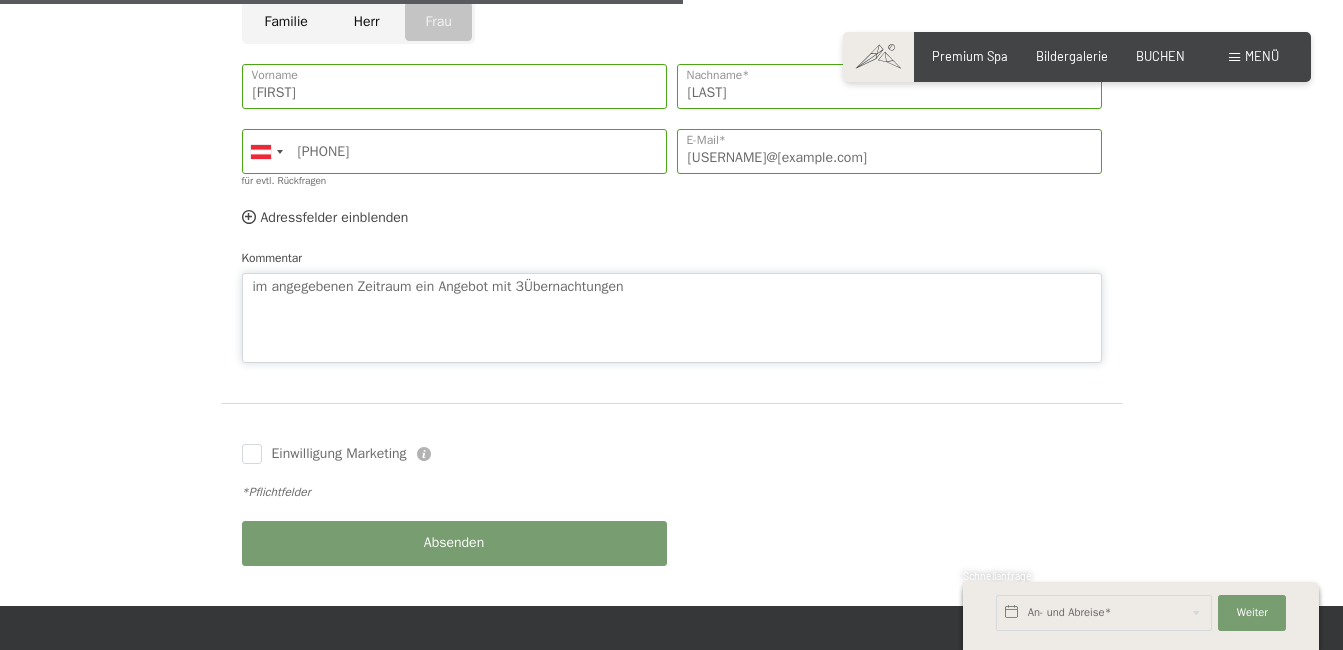 click on "im angegebenen Zeitraum ein Angebot mit 3Übernachtungen" at bounding box center [672, 318] 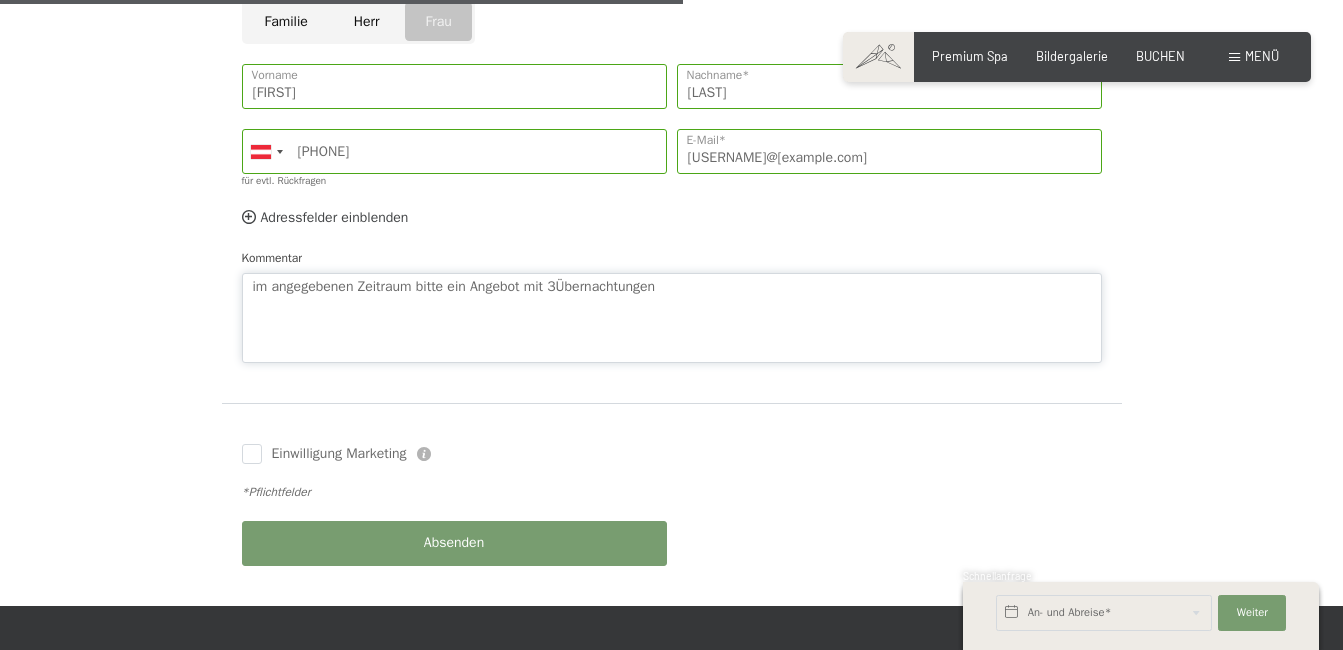 click on "im angegebenen Zeitraum bitte ein Angebot mit 3Übernachtungen" at bounding box center [672, 318] 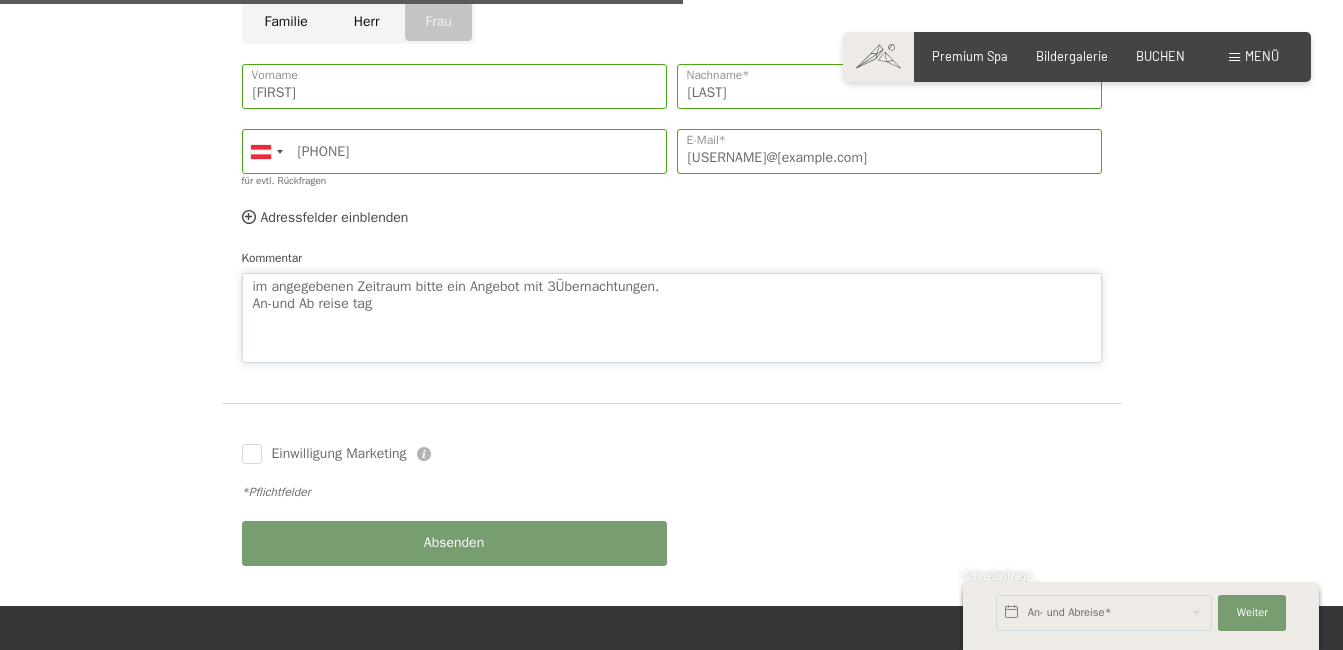 click on "im angegebenen Zeitraum bitte ein Angebot mit 3Übernachtungen.
An-und Ab reise tag" at bounding box center [672, 318] 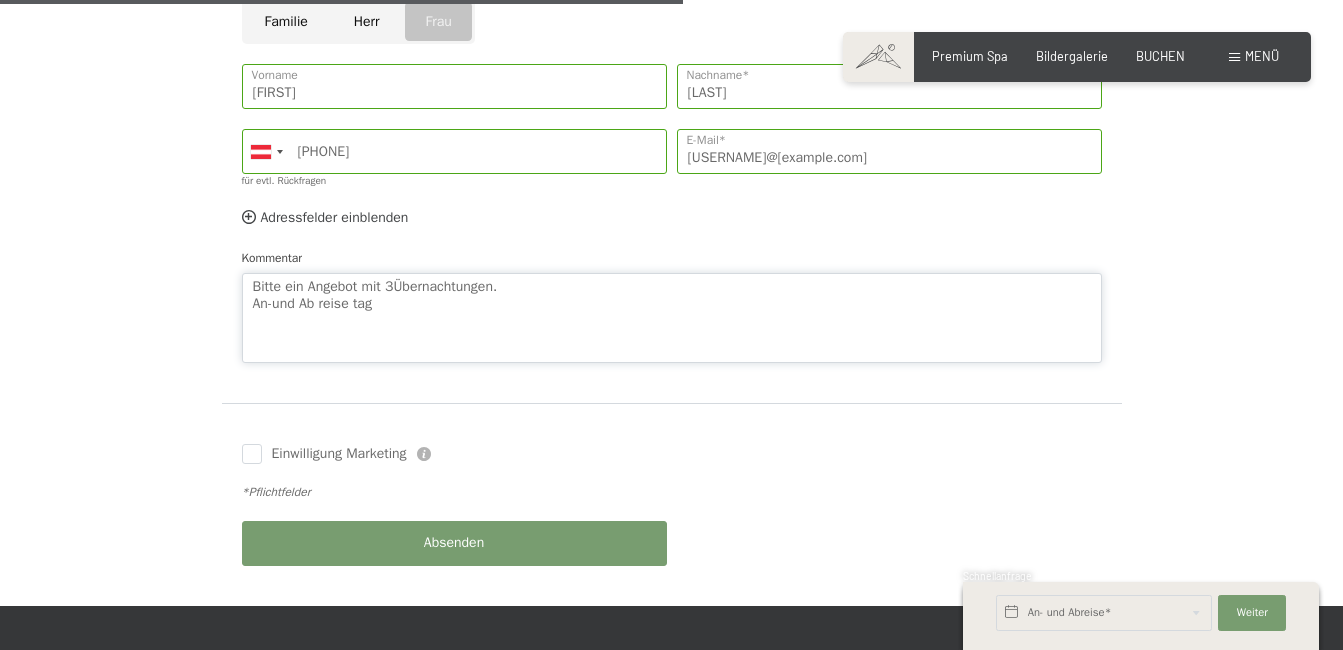 click on "Bitte ein Angebot mit 3Übernachtungen.
An-und Ab reise tag" at bounding box center [672, 318] 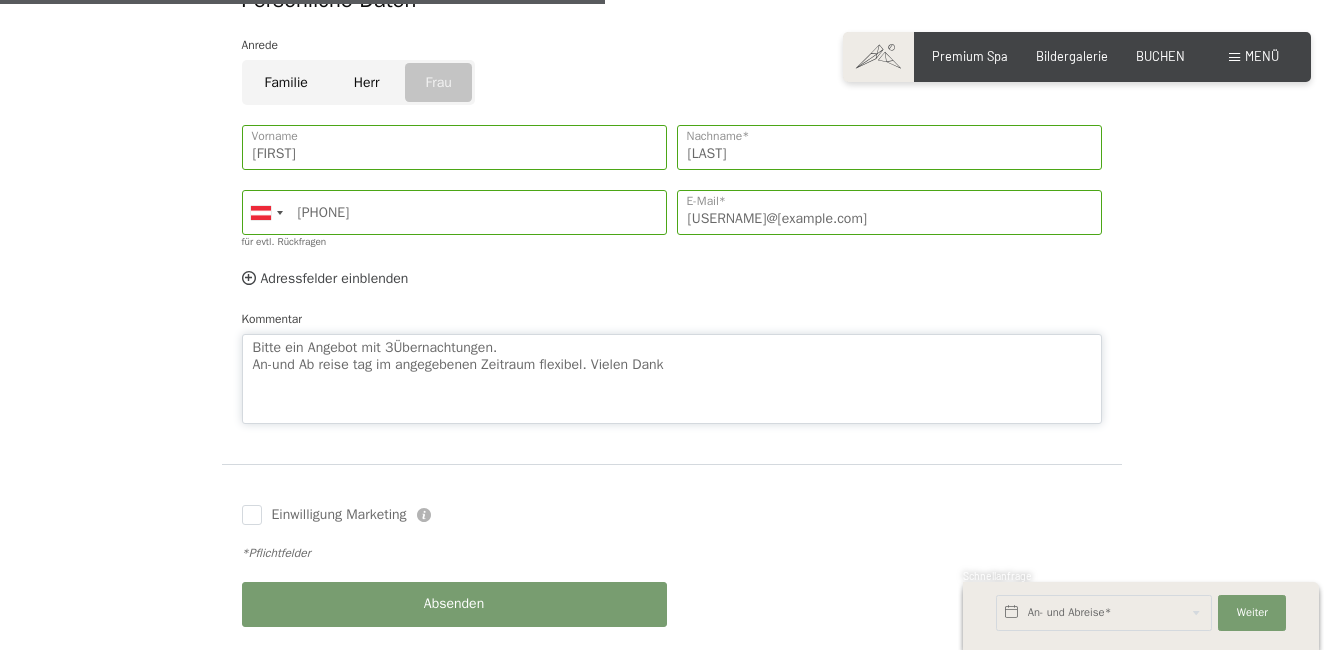 scroll, scrollTop: 1100, scrollLeft: 0, axis: vertical 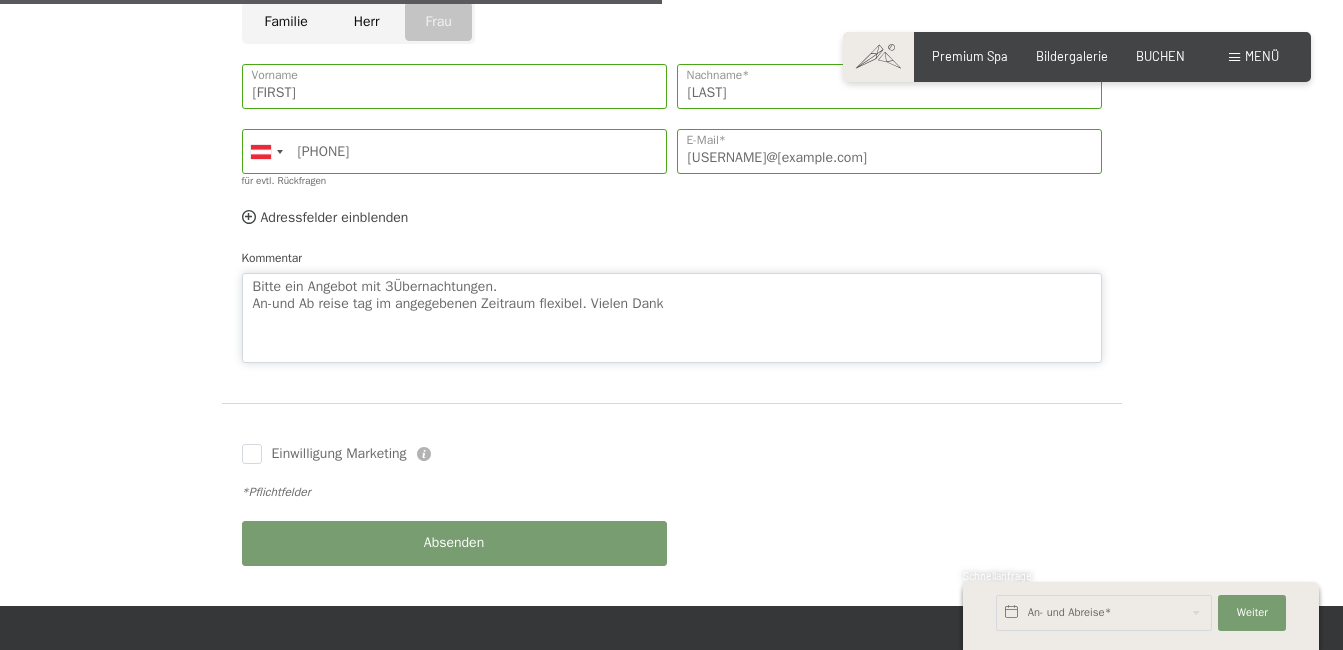 type on "Bitte ein Angebot mit 3Übernachtungen.
An-und Ab reise tag im angegebenen Zeitraum flexibel. Vielen Dank" 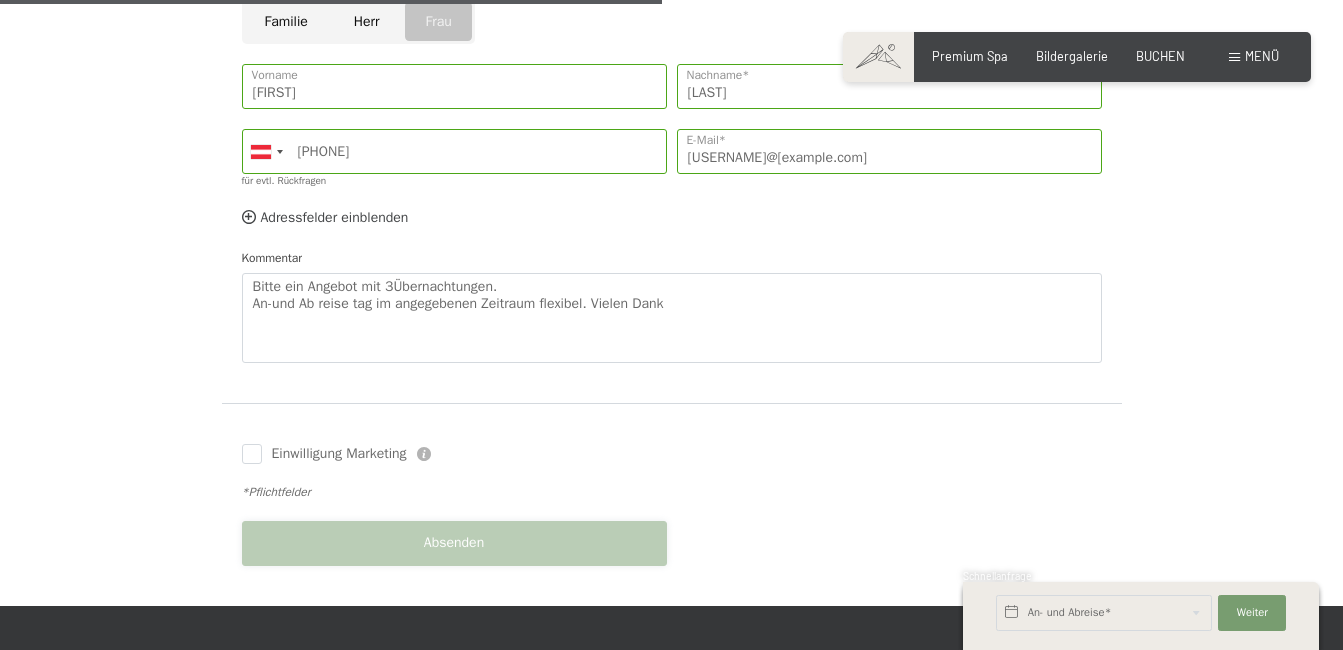 click on "Absenden" at bounding box center (454, 543) 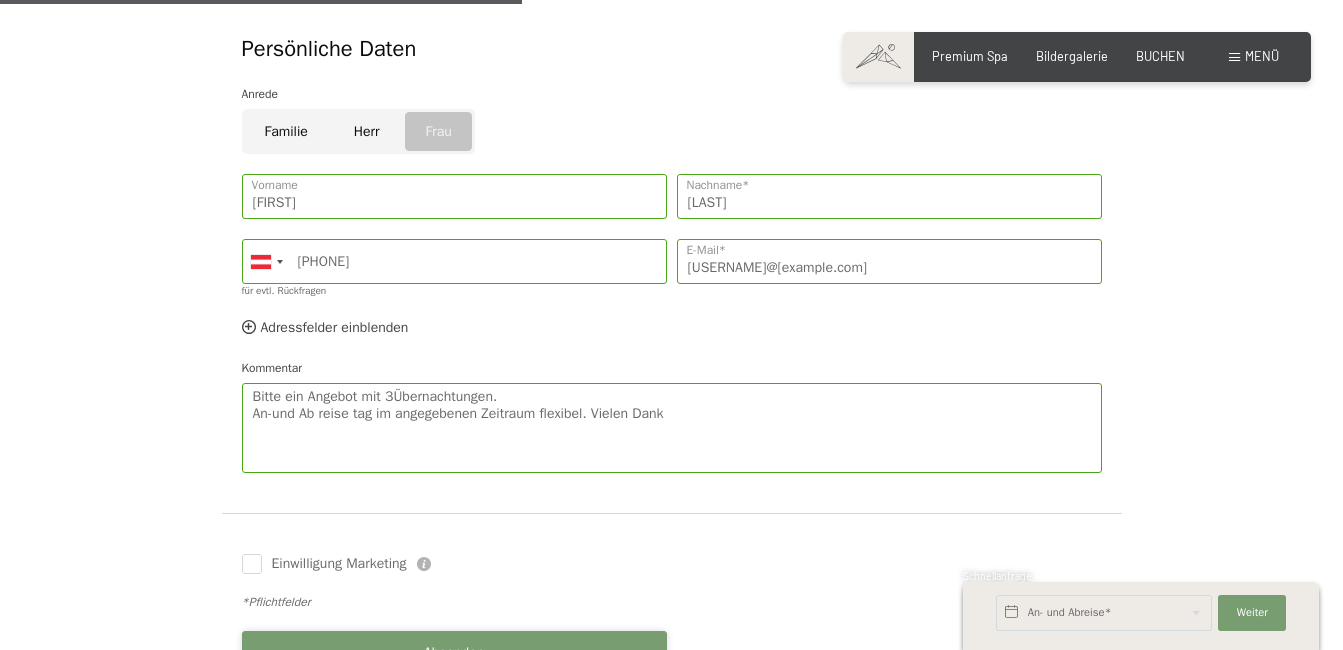 scroll, scrollTop: 1000, scrollLeft: 0, axis: vertical 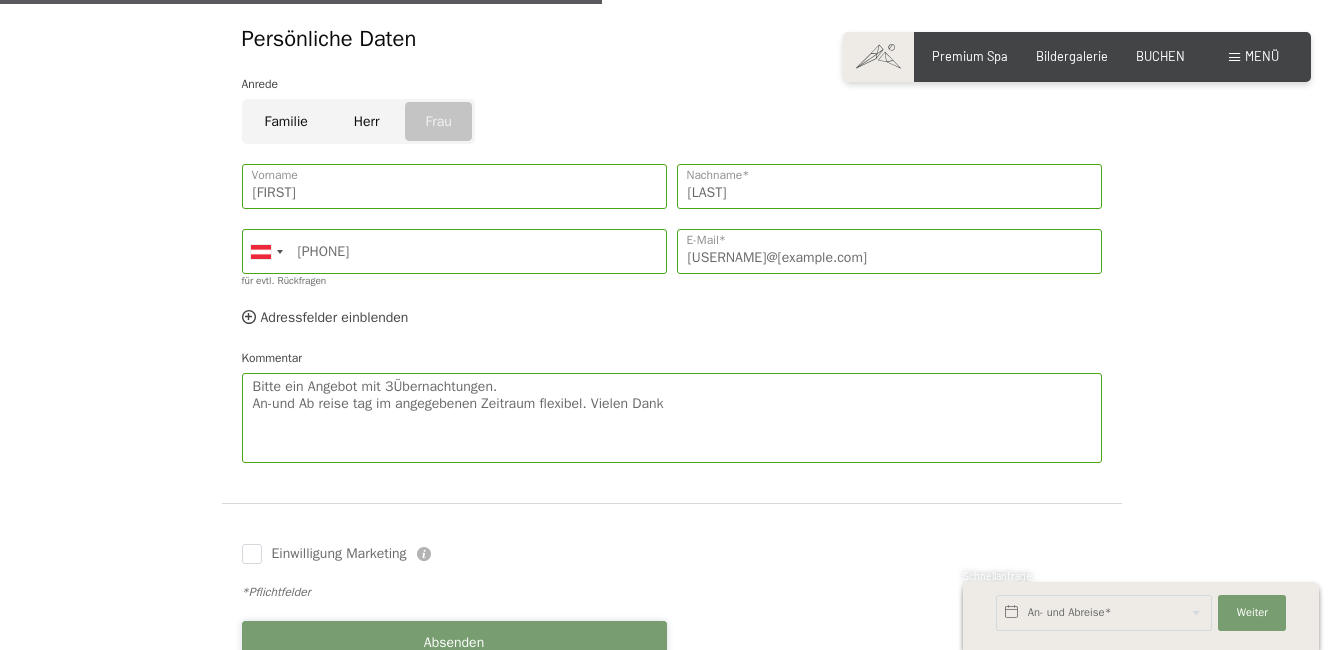 click on "Absenden" at bounding box center (454, 643) 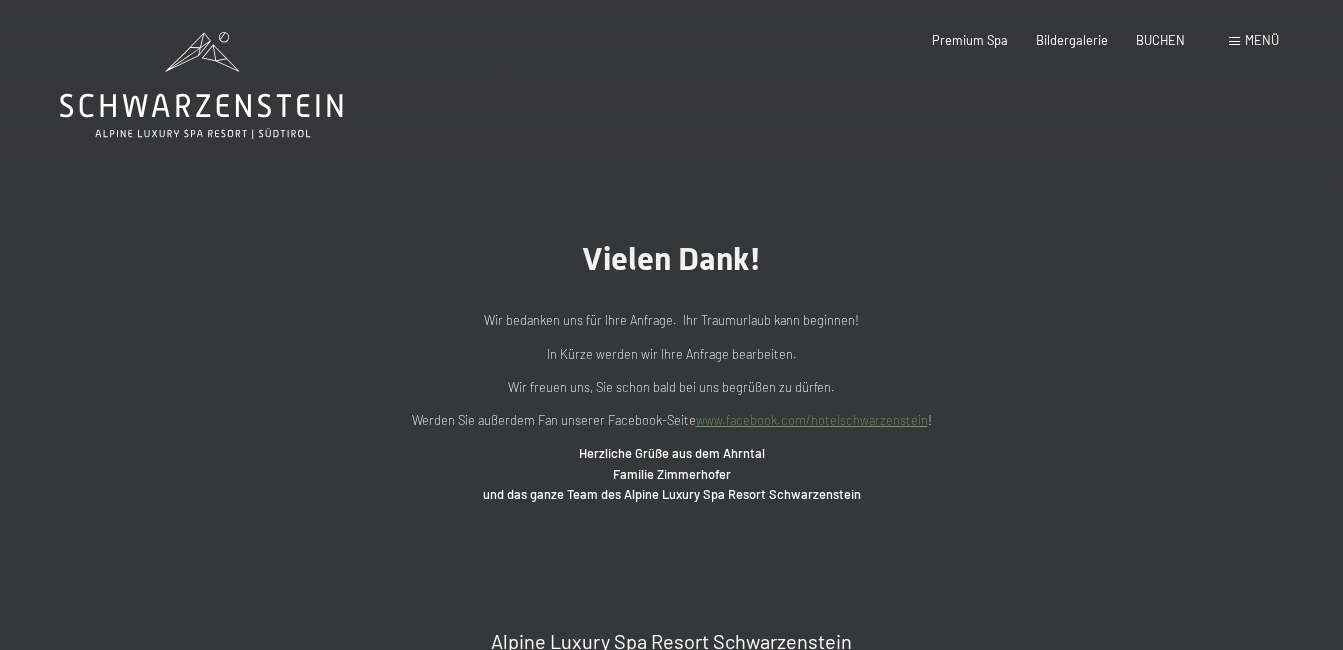 scroll, scrollTop: 0, scrollLeft: 0, axis: both 